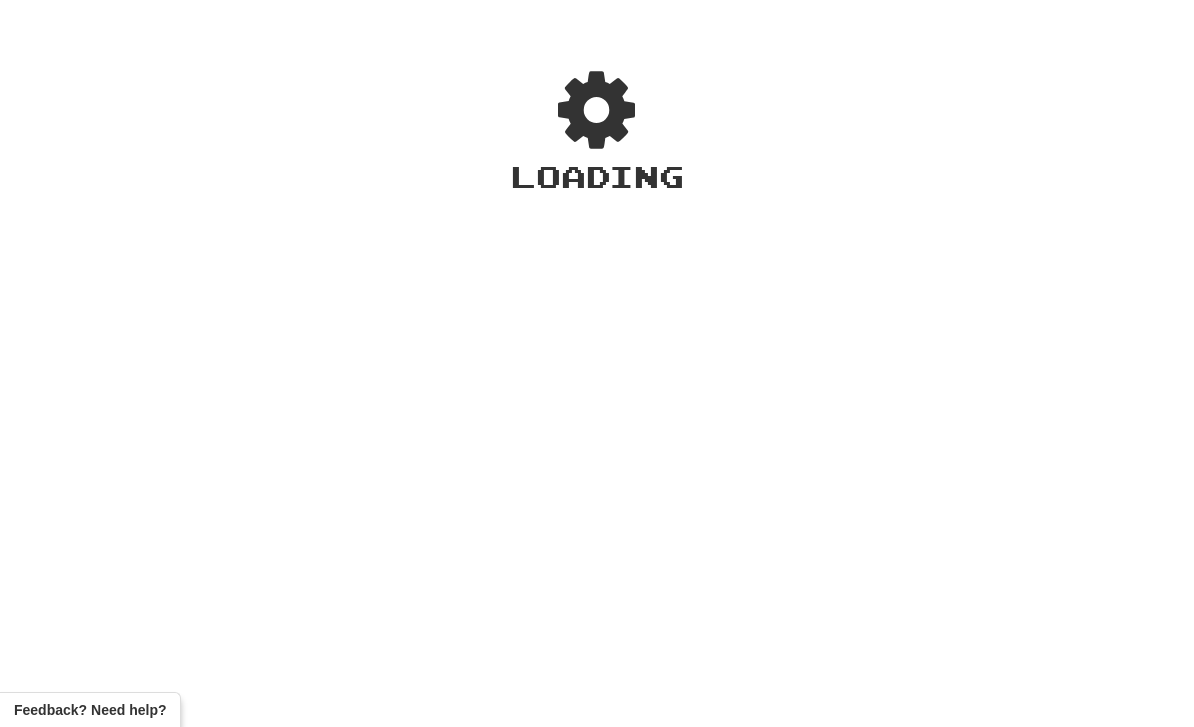 scroll, scrollTop: 0, scrollLeft: 0, axis: both 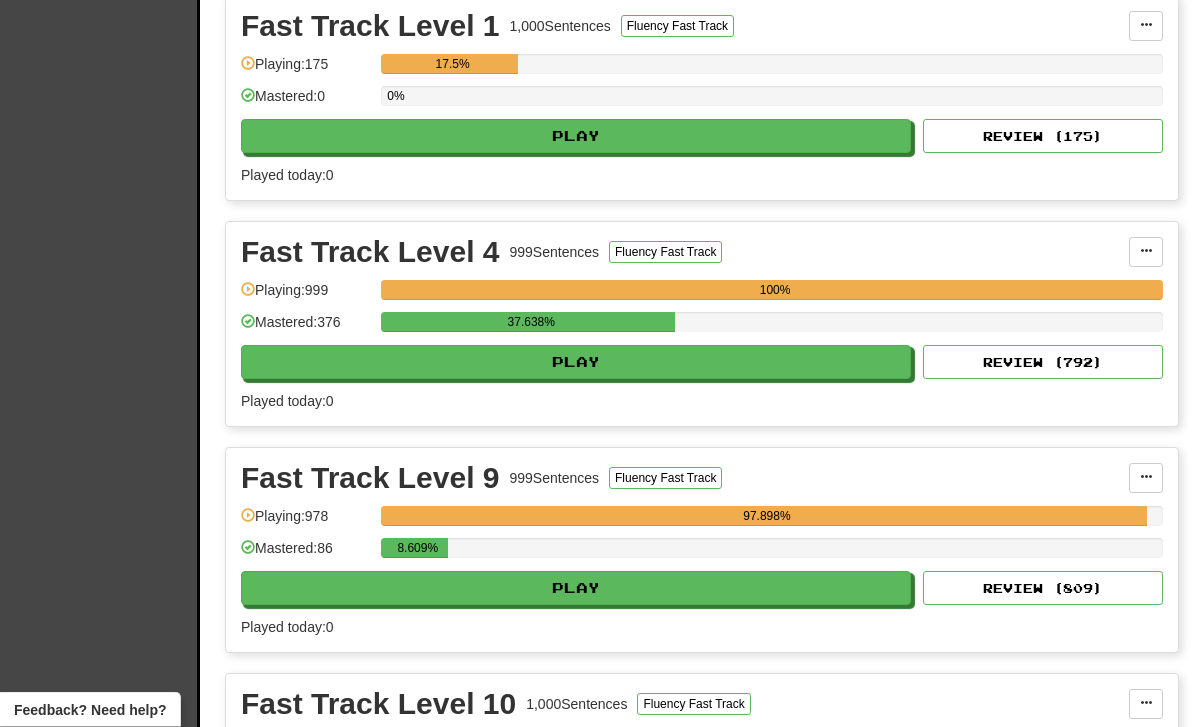 click on "Play" at bounding box center (576, 589) 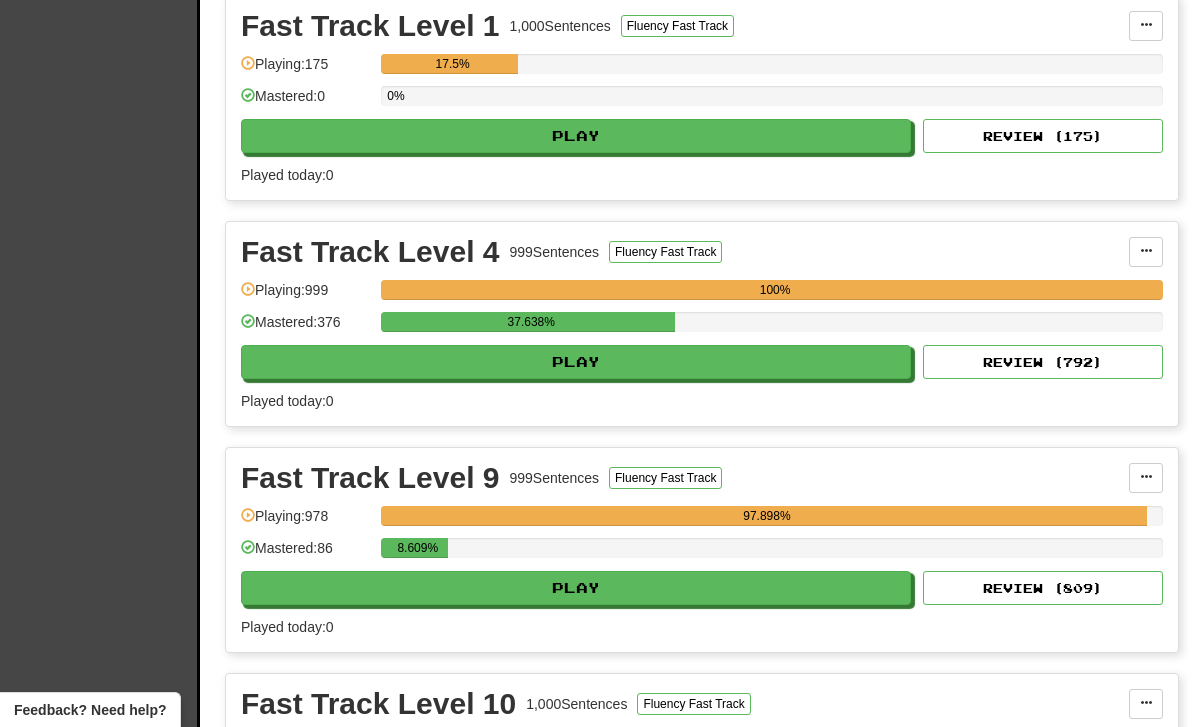 select on "**" 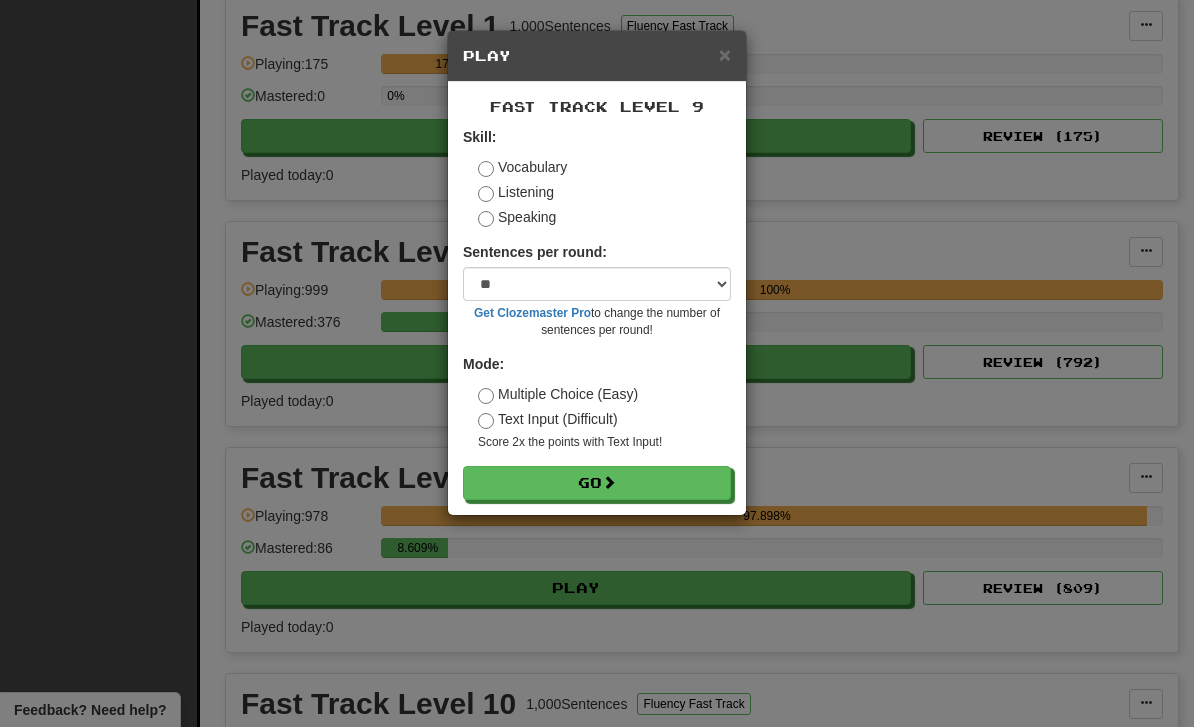 click on "Go" at bounding box center (597, 483) 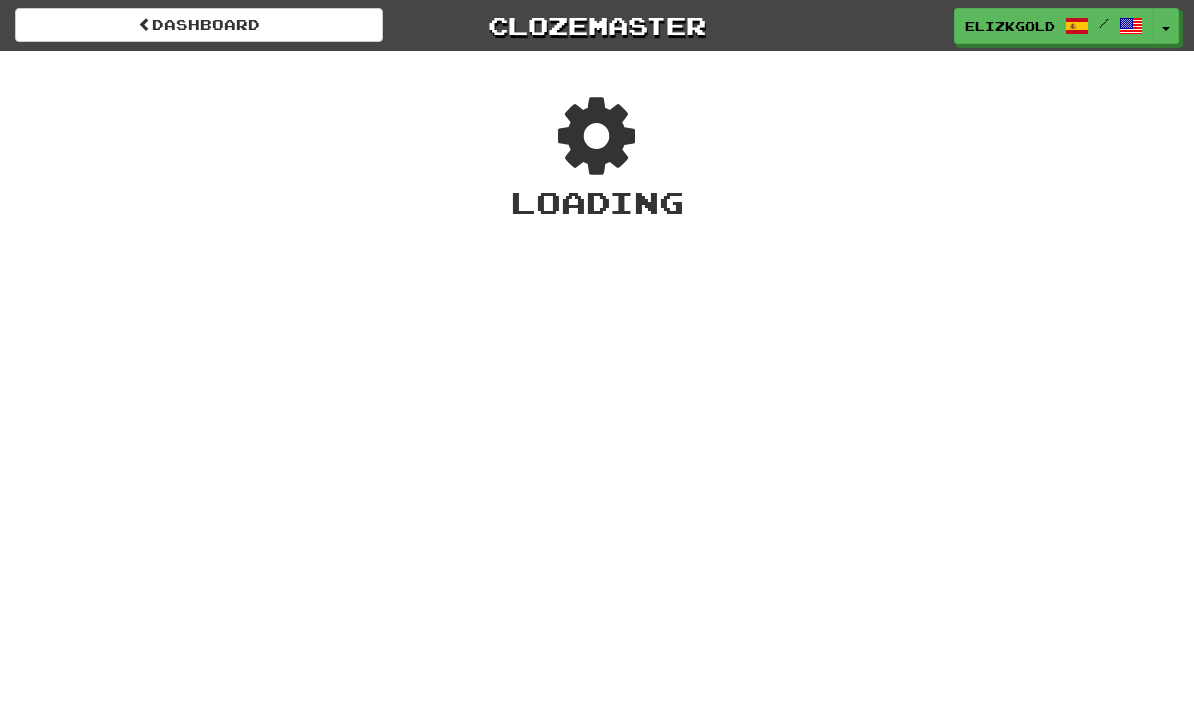 scroll, scrollTop: 0, scrollLeft: 0, axis: both 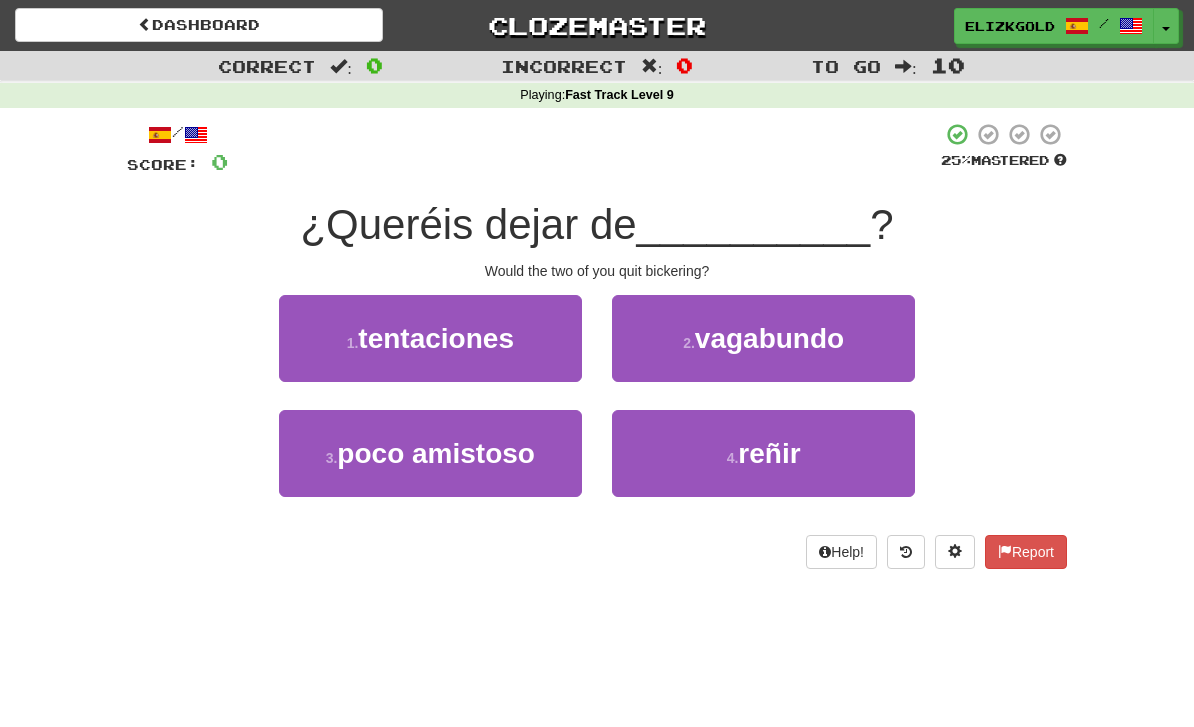 click on "4 .  reñir" at bounding box center [763, 453] 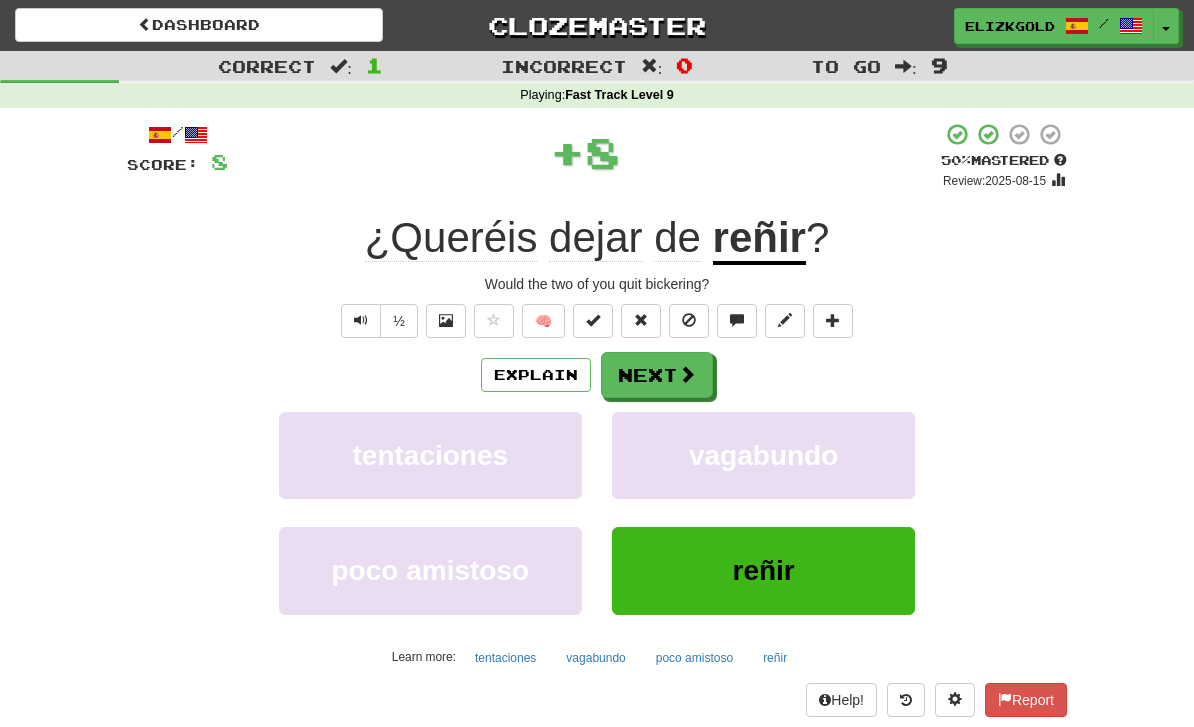 click on "Explain" at bounding box center [536, 375] 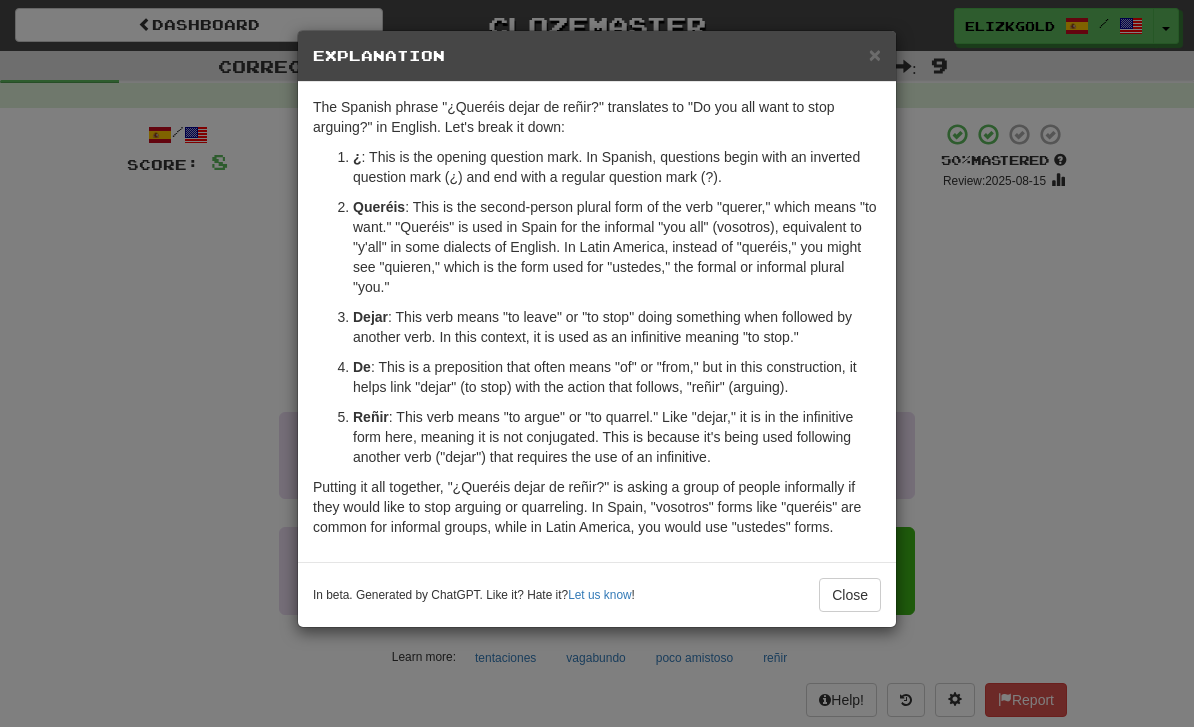 click on "× Explanation The Spanish phrase "¿Queréis dejar de reñir?" translates to "Do you all want to stop arguing?" in English. Let's break it down:
¿ : This is the opening question mark. In Spanish, questions begin with an inverted question mark (¿) and end with a regular question mark (?).
Queréis : This is the second-person plural form of the verb "querer," which means "to want." "Queréis" is used in Spain for the informal "you all" (vosotros), equivalent to "y'all" in some dialects of English. In Latin America, instead of "queréis," you might see "quieren," which is the form used for "ustedes," the formal or informal plural "you."
Dejar : This verb means "to leave" or "to stop" doing something when followed by another verb. In this context, it is used as an infinitive meaning "to stop."
De : This is a preposition that often means "of" or "from," but in this construction, it helps link "dejar" (to stop) with the action that follows, "reñir" (arguing).
Reñir
! Close" at bounding box center (597, 363) 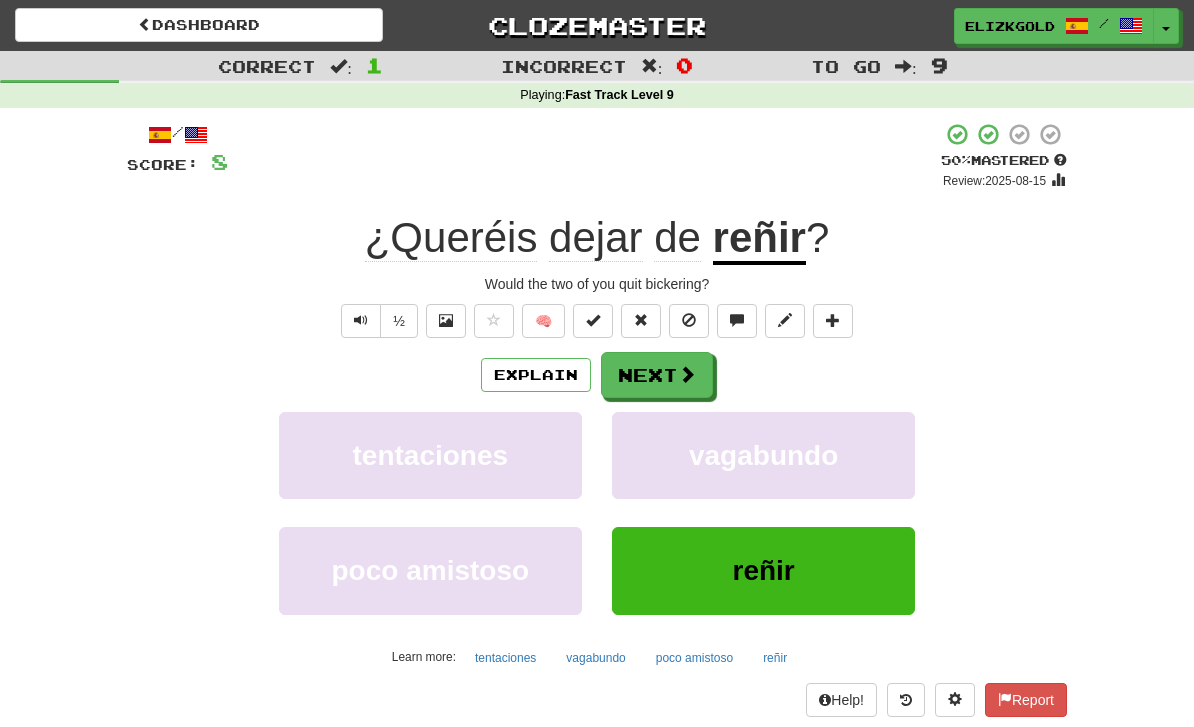 click on "Next" at bounding box center [657, 375] 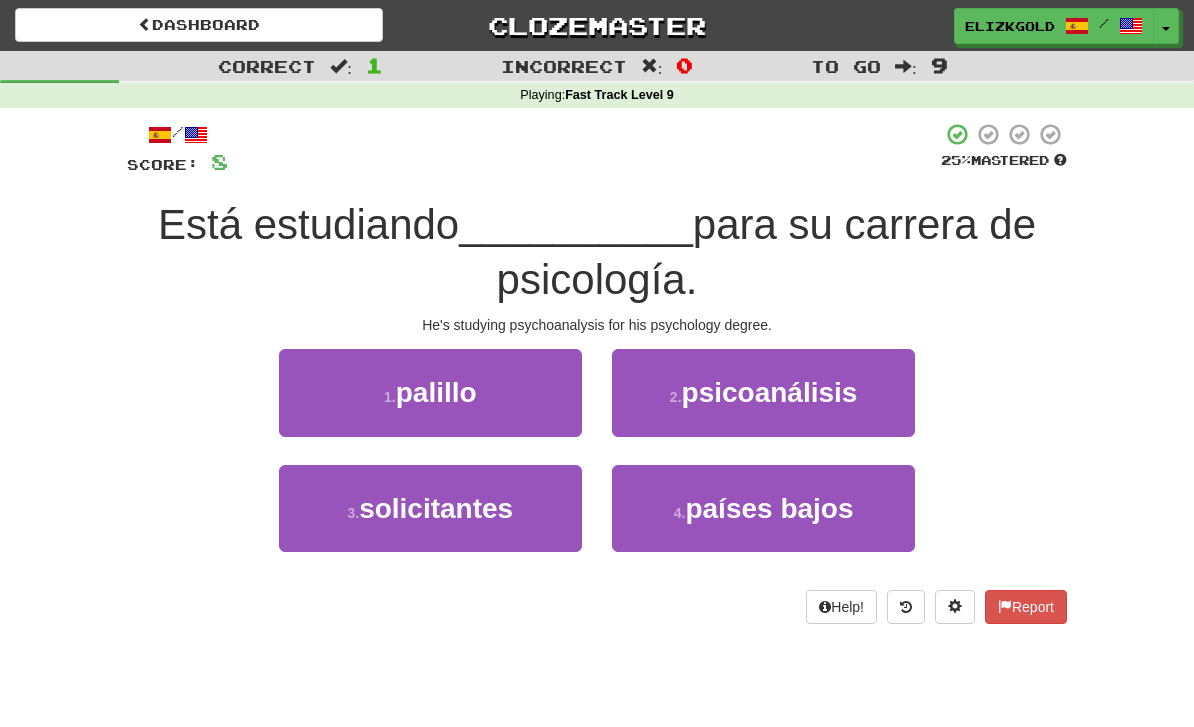 click on "2 .  psicoanálisis" at bounding box center [763, 392] 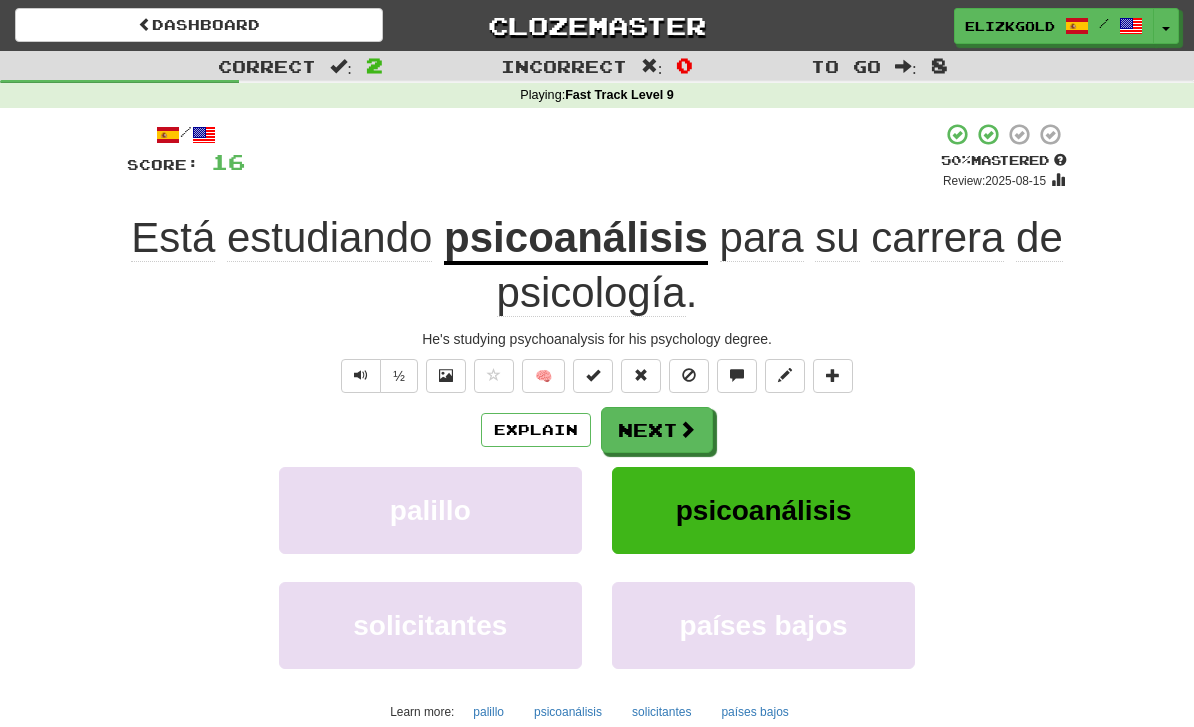 click on "Next" at bounding box center [657, 430] 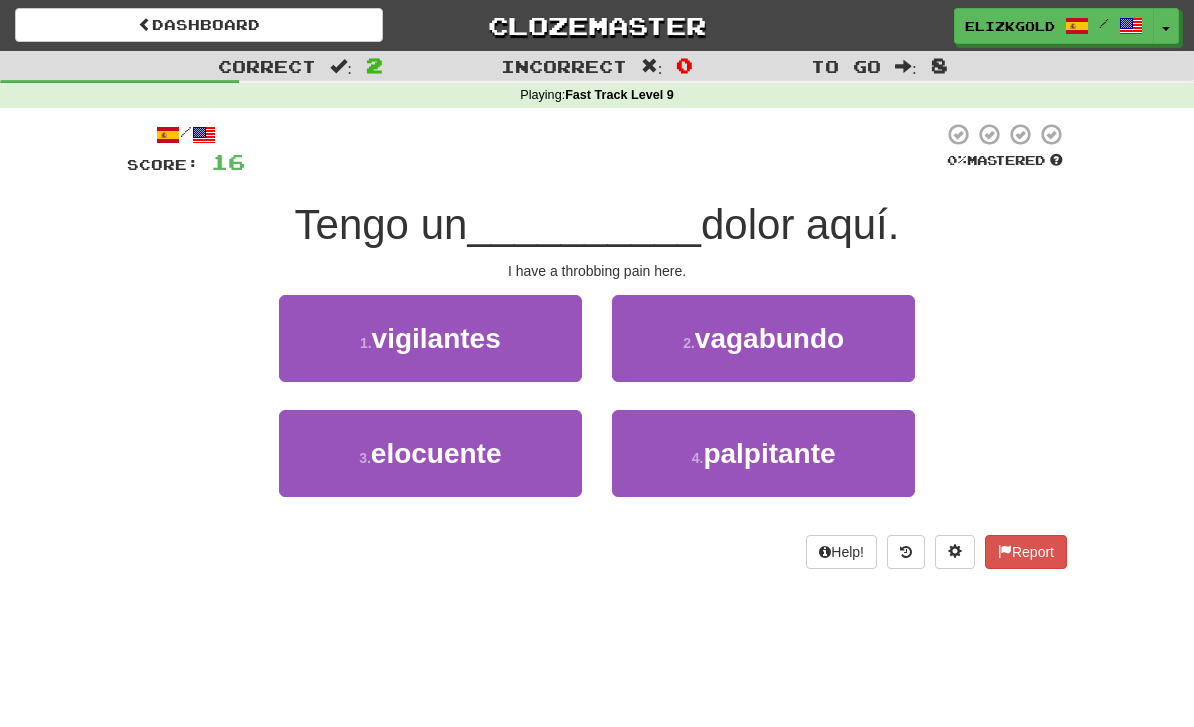 click on "4 .  palpitante" at bounding box center (763, 453) 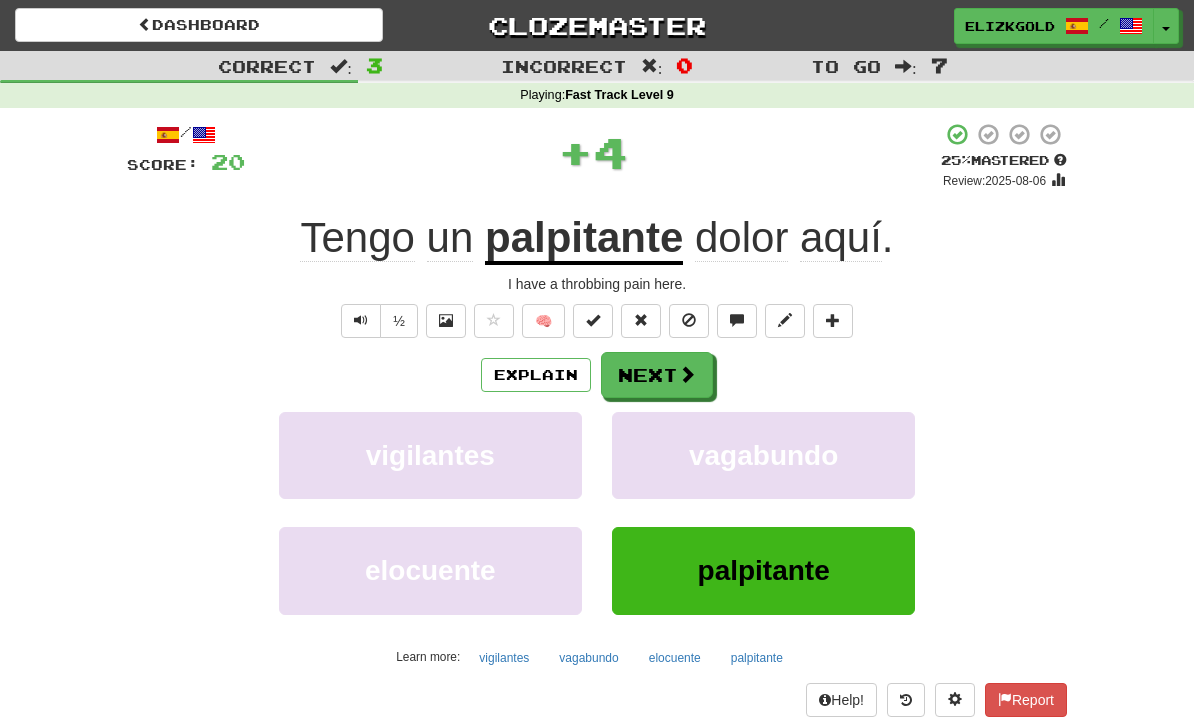 click at bounding box center (687, 374) 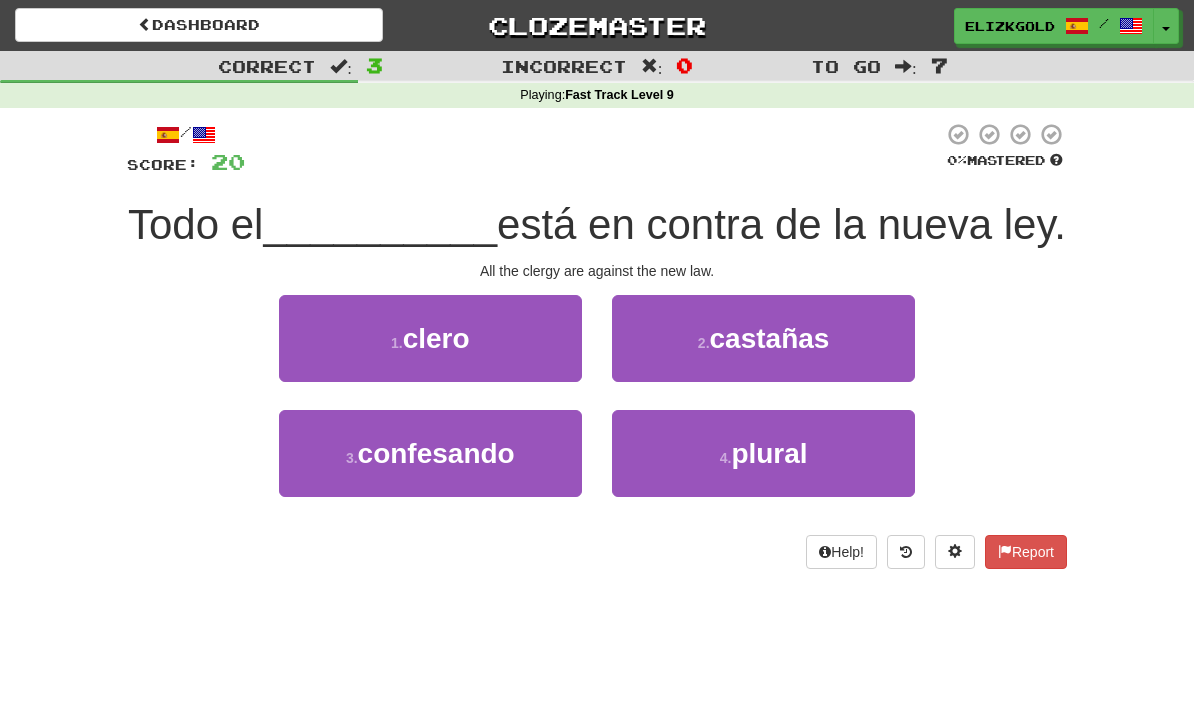 click on "1 .  clero" at bounding box center [430, 338] 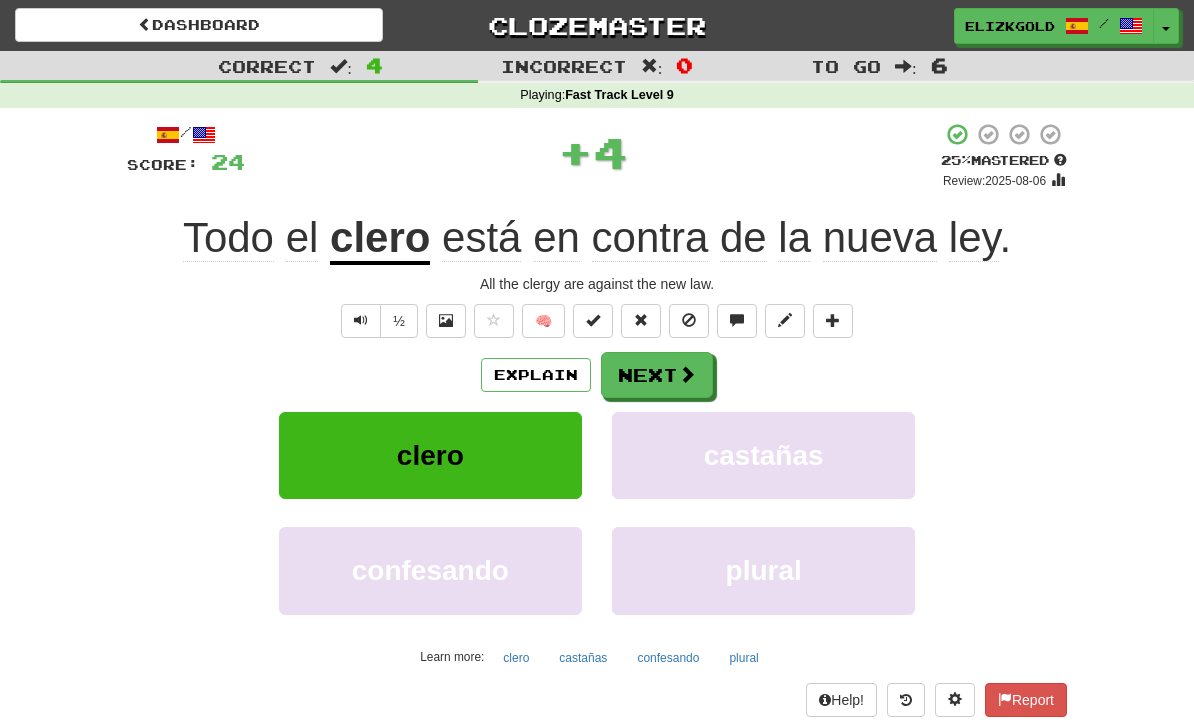 click on "Next" at bounding box center [657, 375] 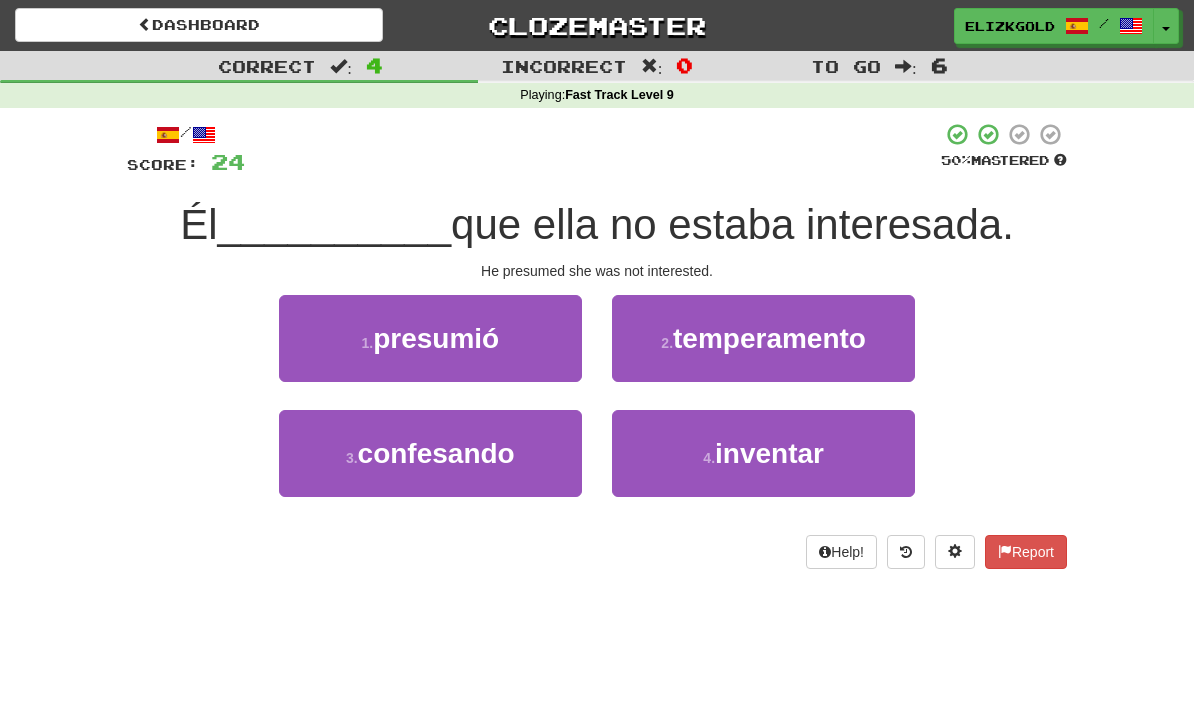 click on "1 .  presumió" at bounding box center [430, 338] 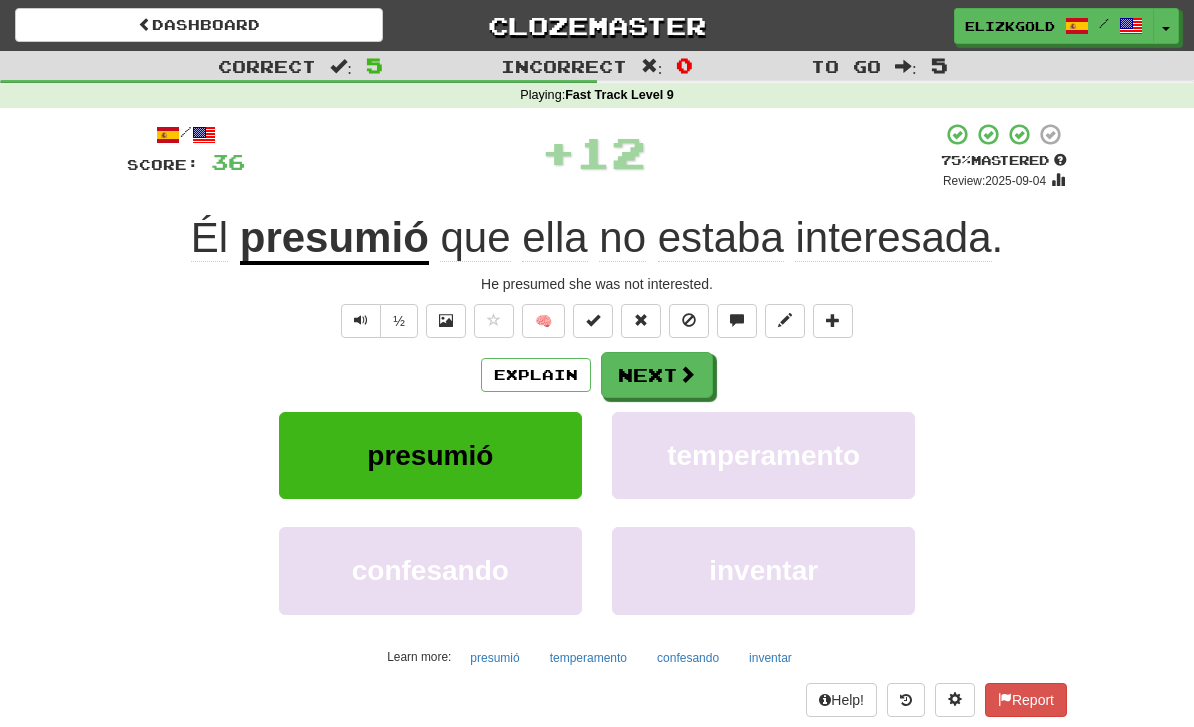 click on "Next" at bounding box center (657, 375) 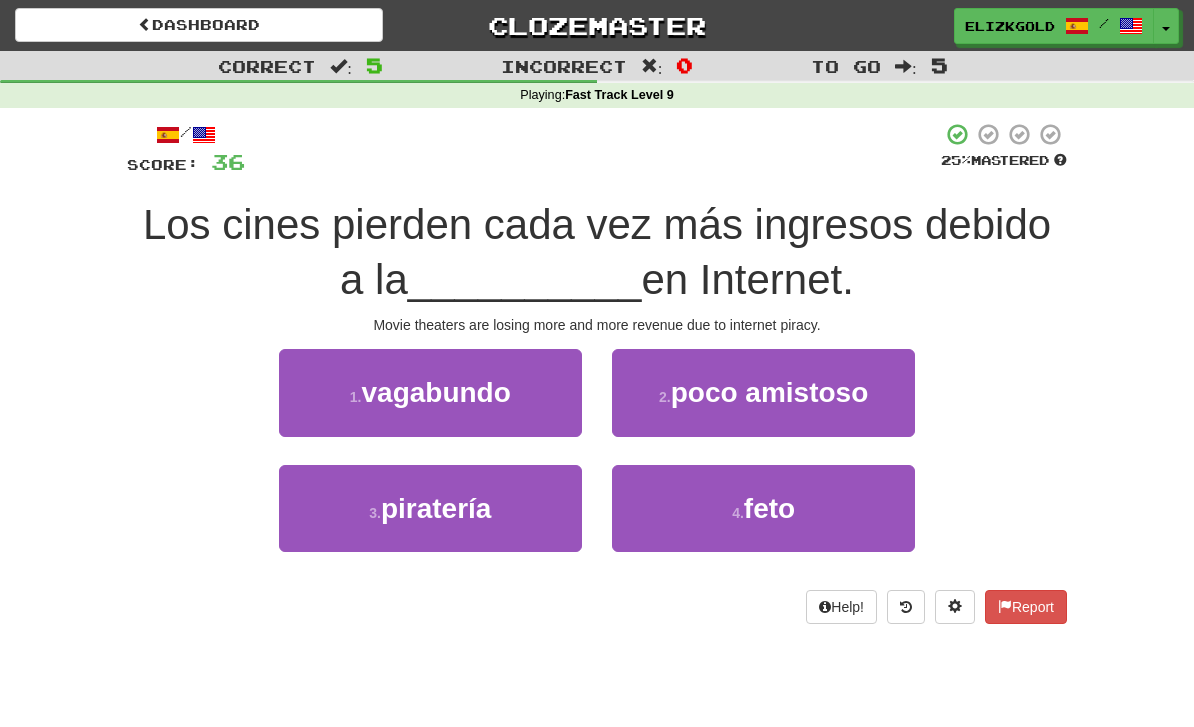 click on "4 .  feto" at bounding box center [763, 508] 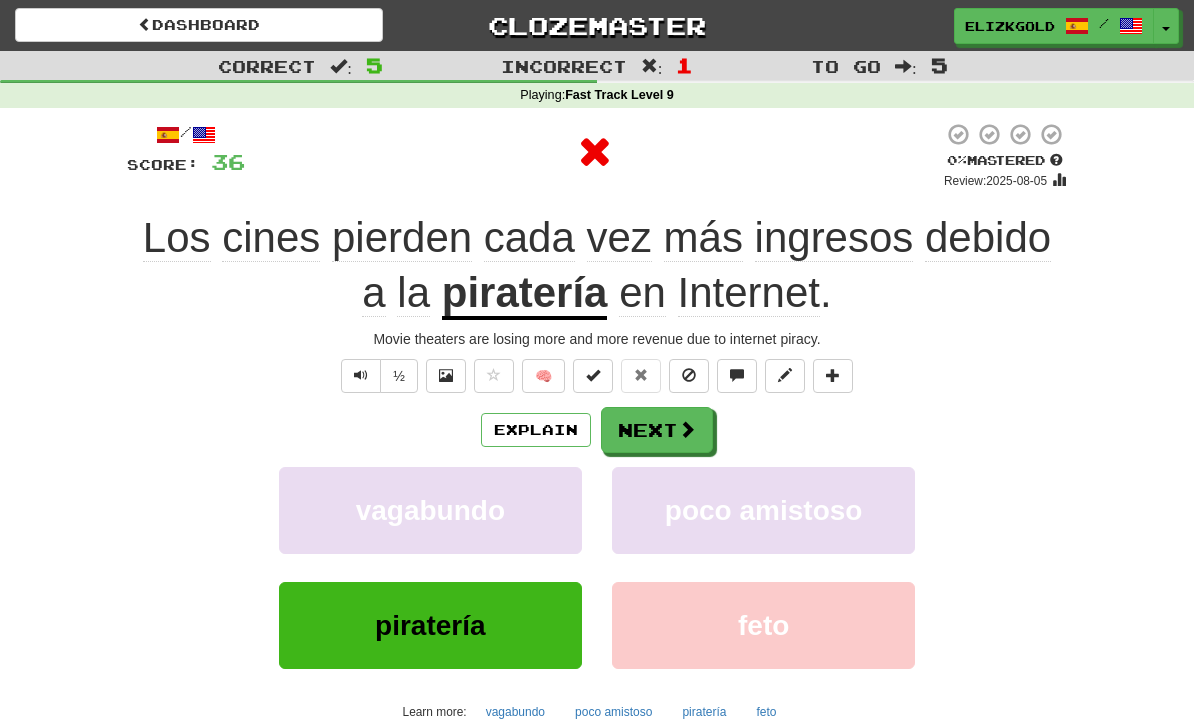 click at bounding box center [687, 429] 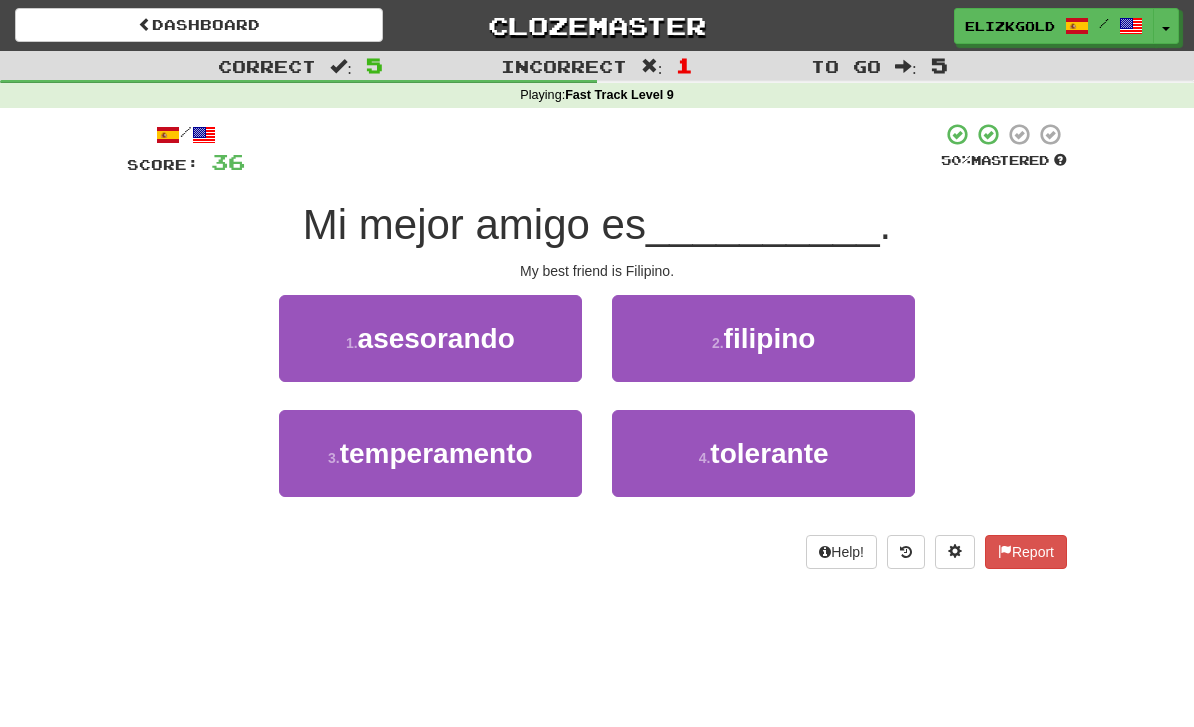 click on "2 .  filipino" at bounding box center [763, 338] 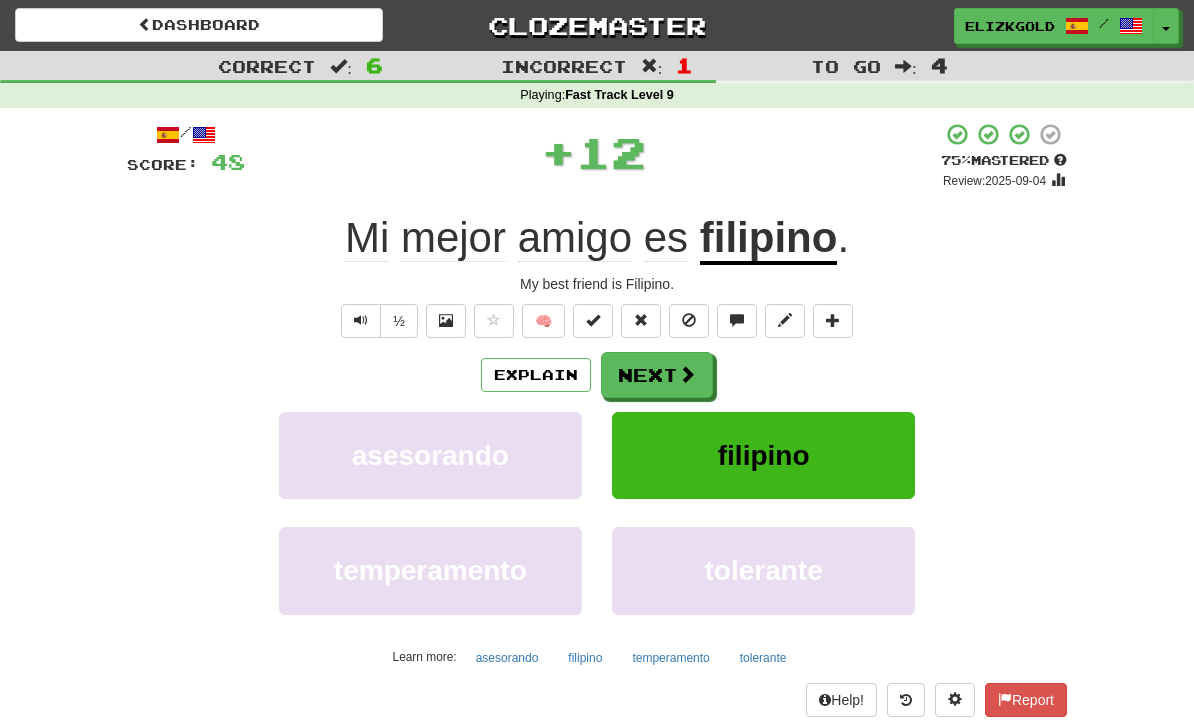click on "Next" at bounding box center [657, 375] 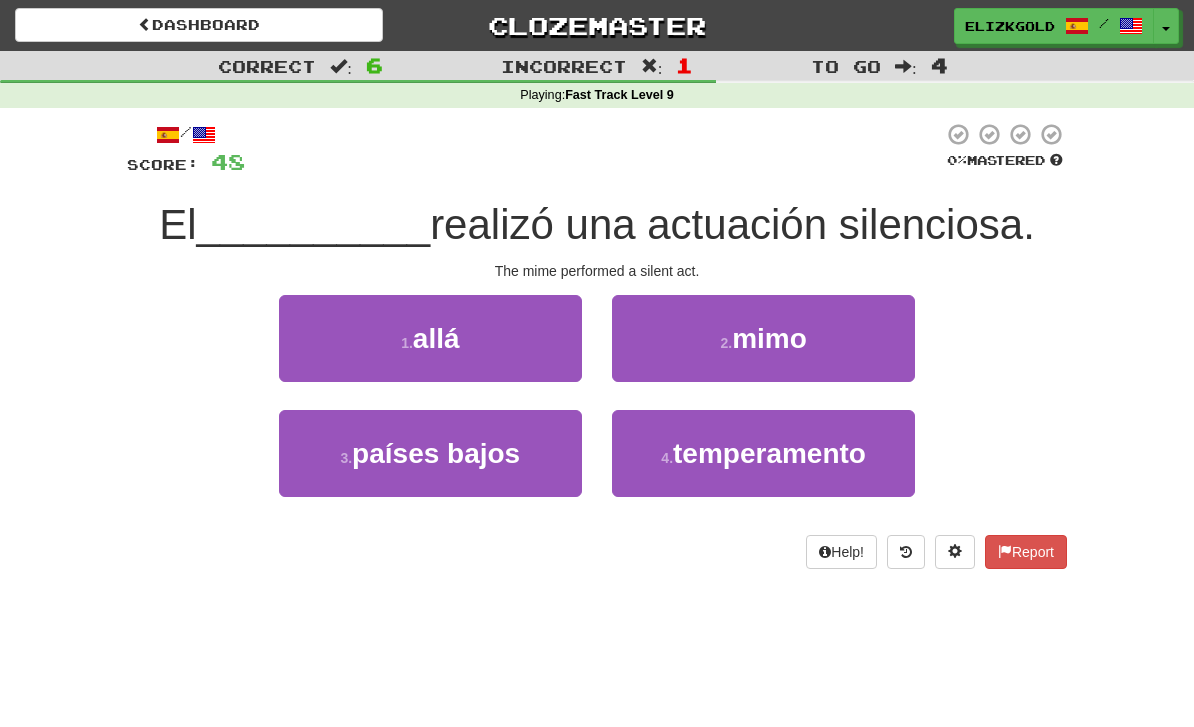 click on "2 .  mimo" at bounding box center [763, 338] 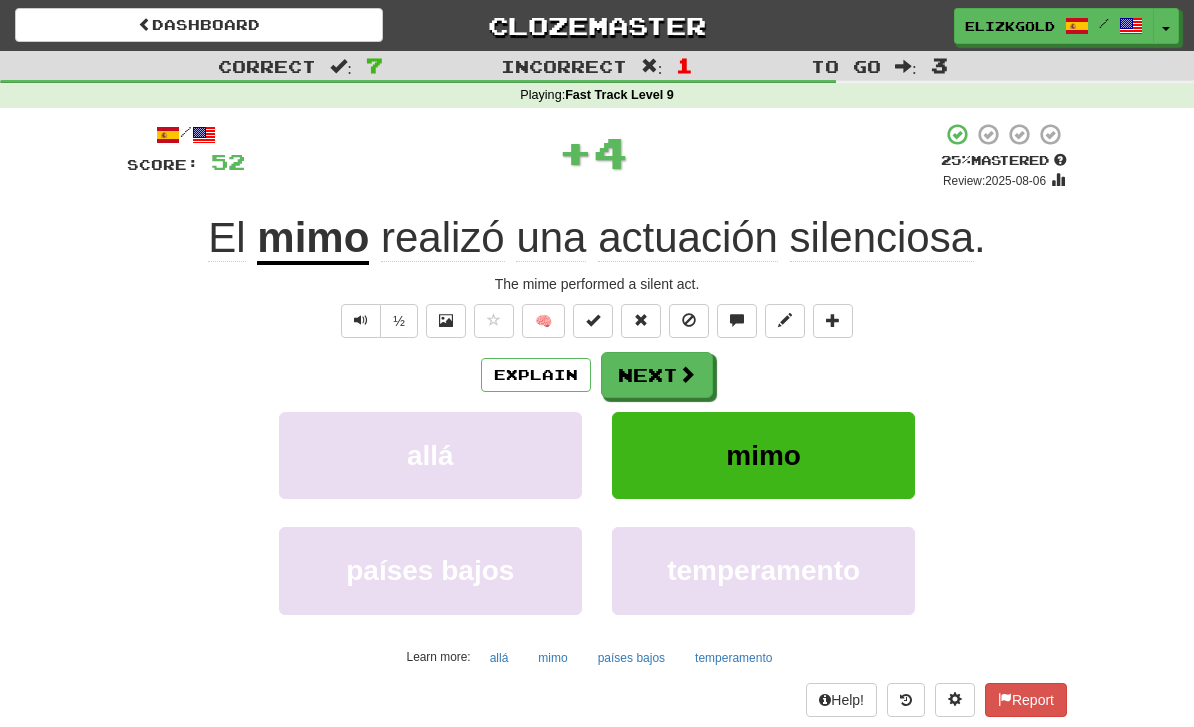 click on "Next" at bounding box center [657, 375] 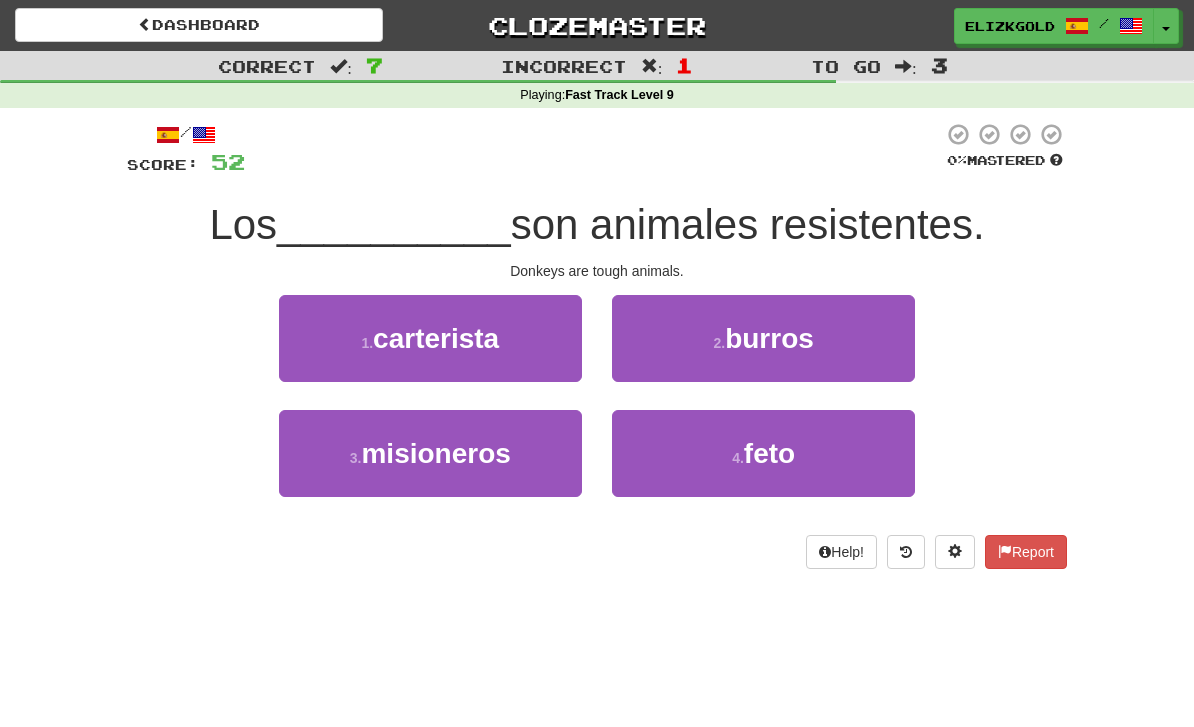 click on "2 .  burros" at bounding box center [763, 338] 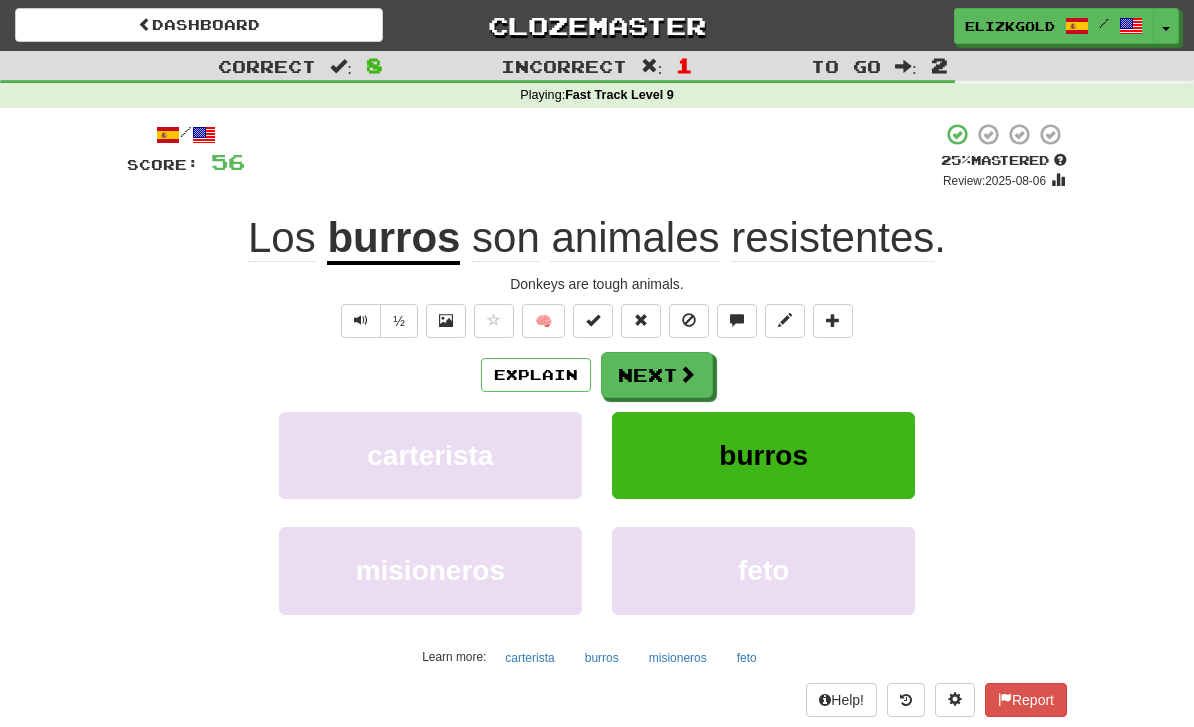 click on "Next" at bounding box center (657, 375) 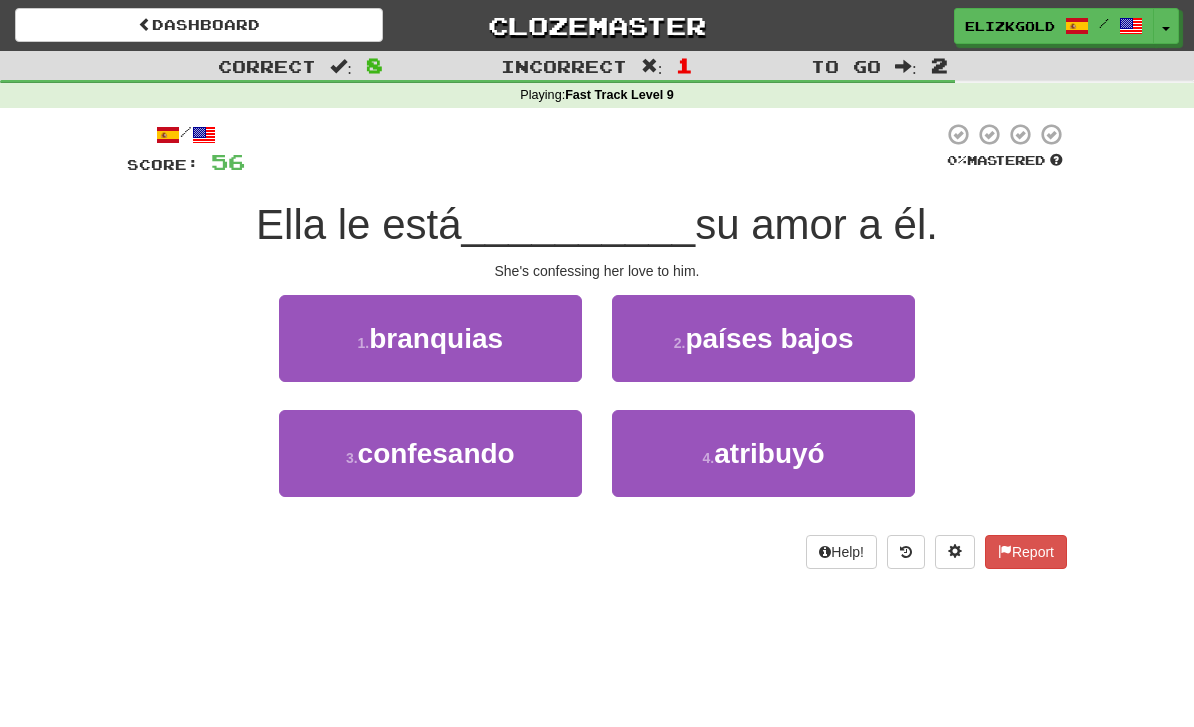click on "3 .  confesando" at bounding box center (430, 453) 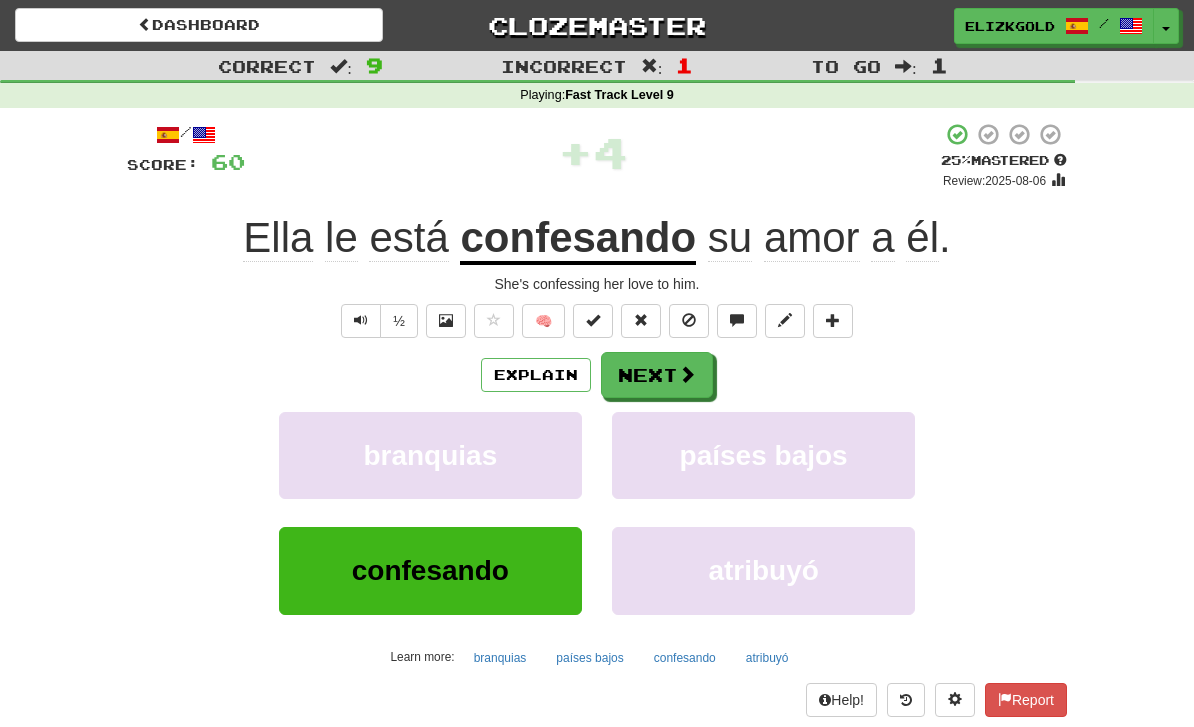 click at bounding box center (687, 374) 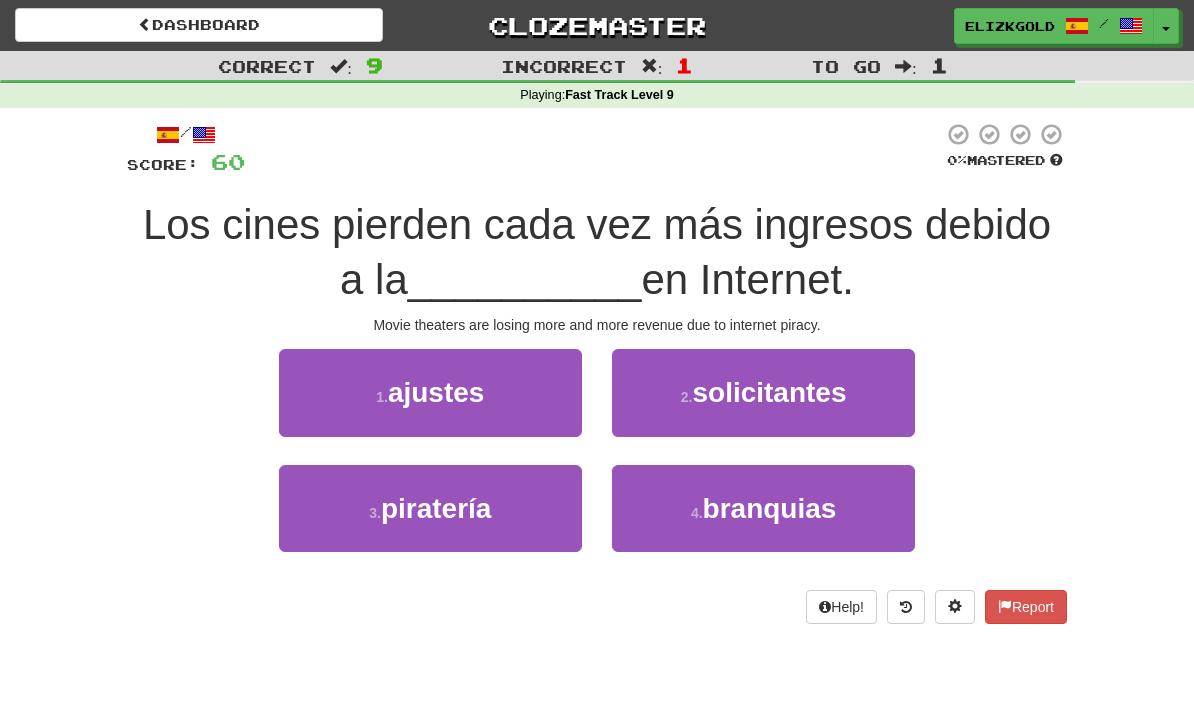 click on "3 .  piratería" at bounding box center (430, 508) 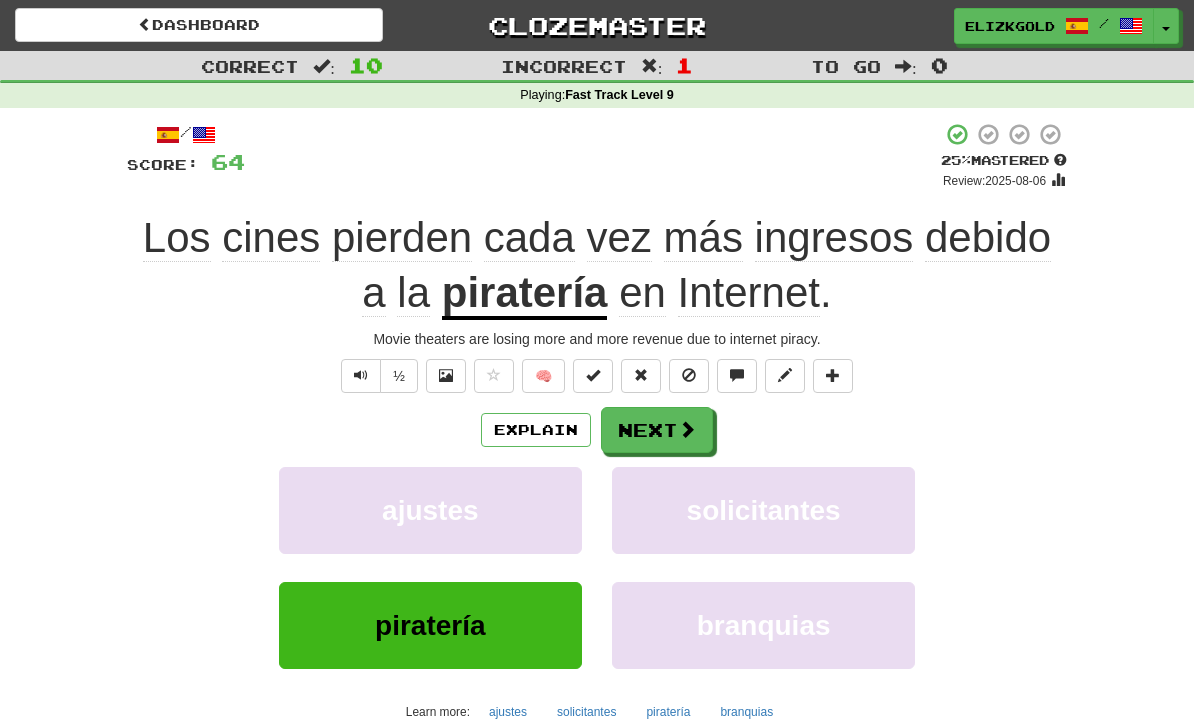 click at bounding box center (687, 429) 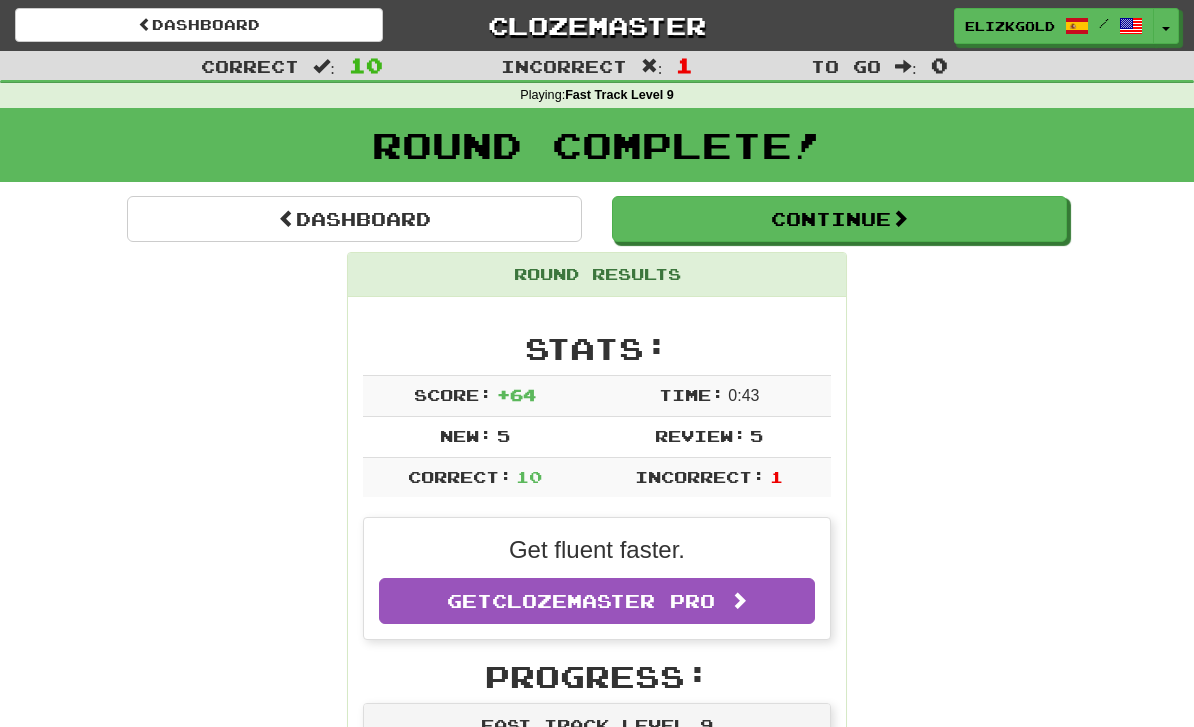 click on "Continue" at bounding box center [839, 219] 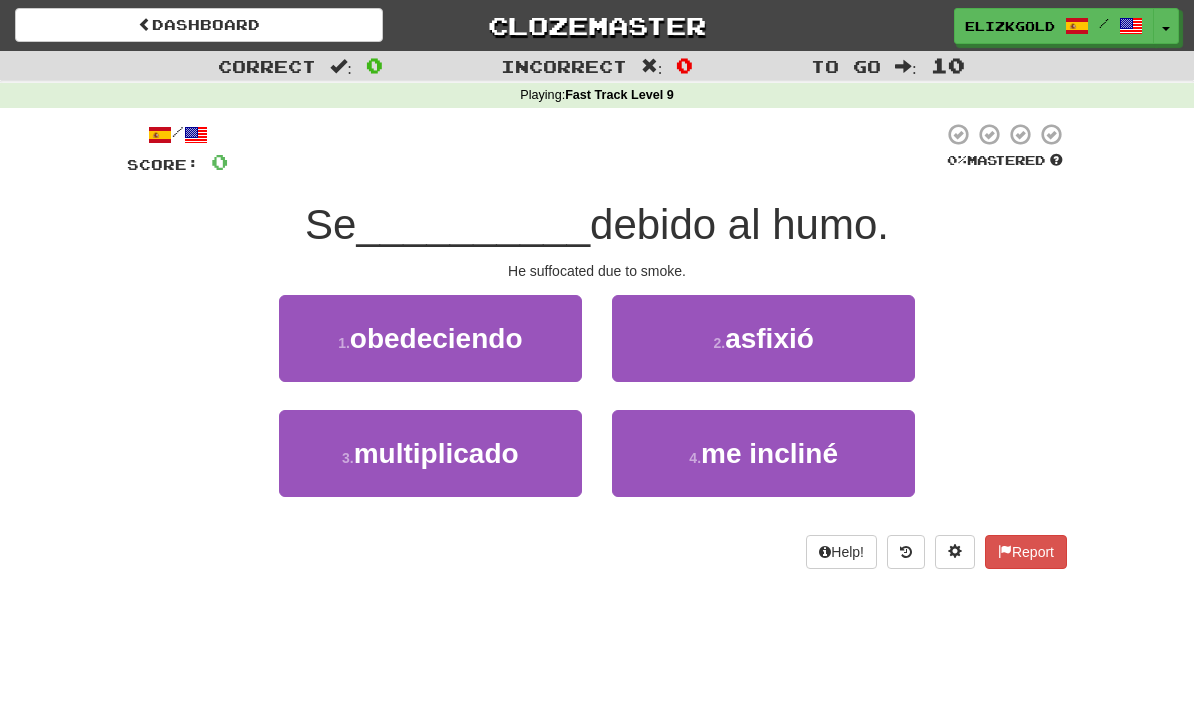 click on "2 .  asfixió" at bounding box center (763, 338) 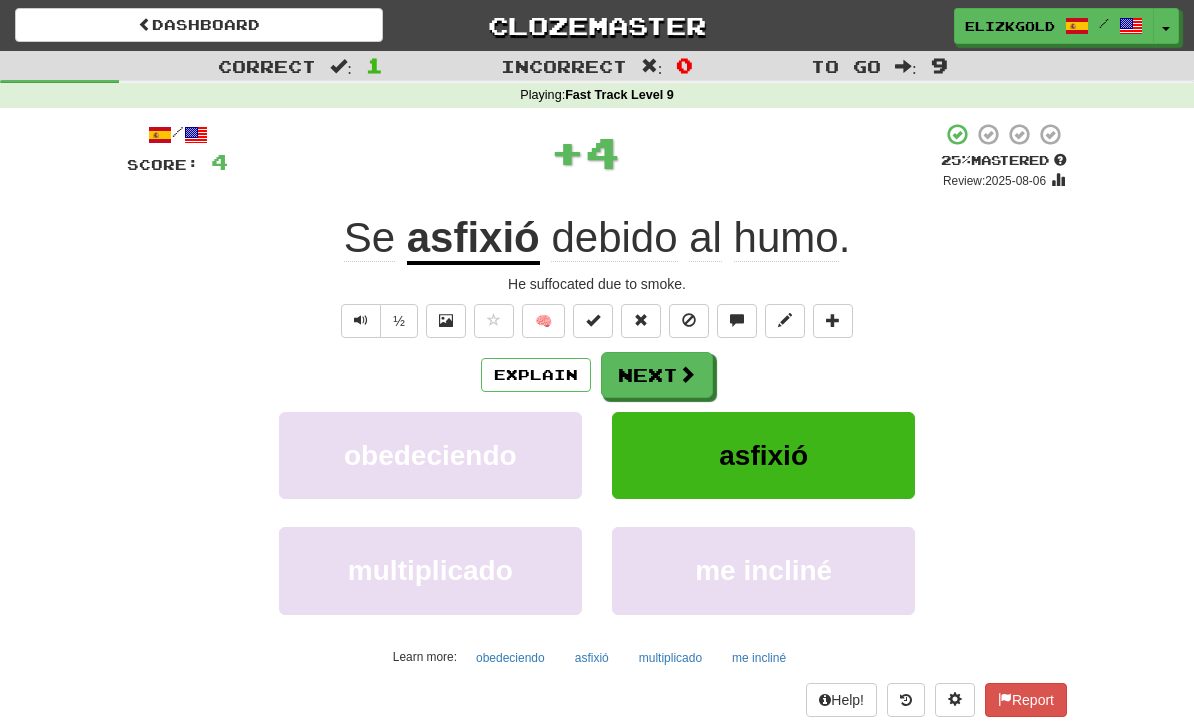 click at bounding box center (687, 374) 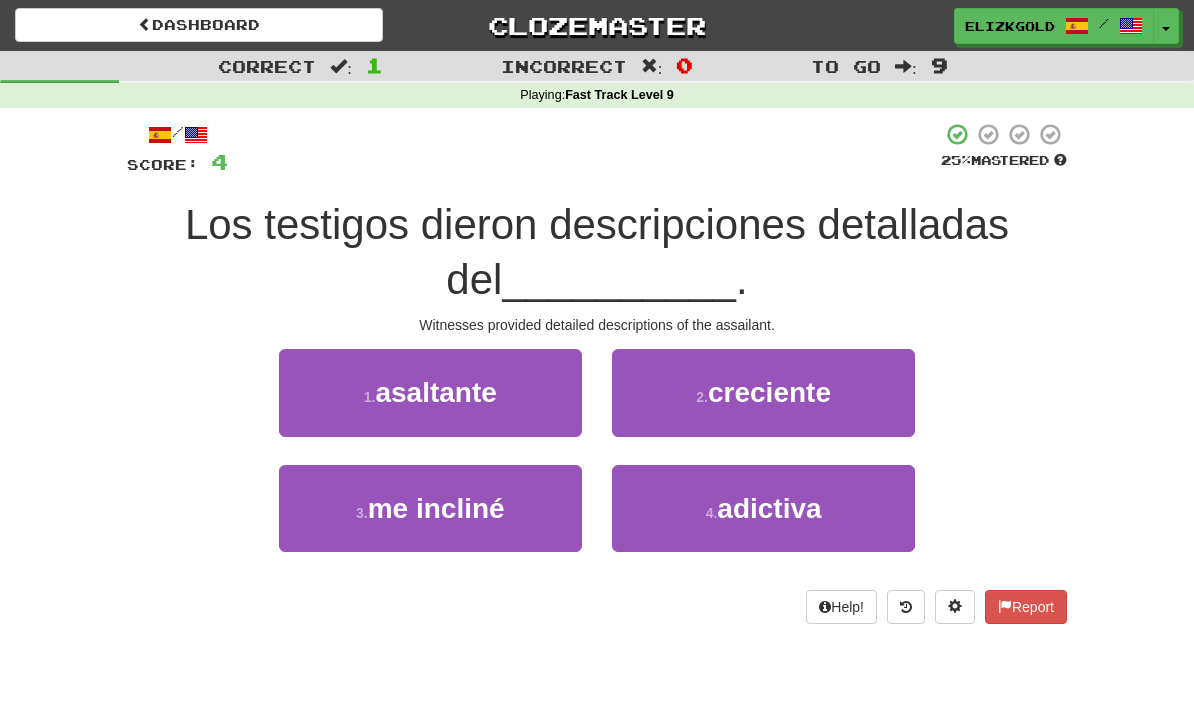 click on "1 .  asaltante" at bounding box center (430, 392) 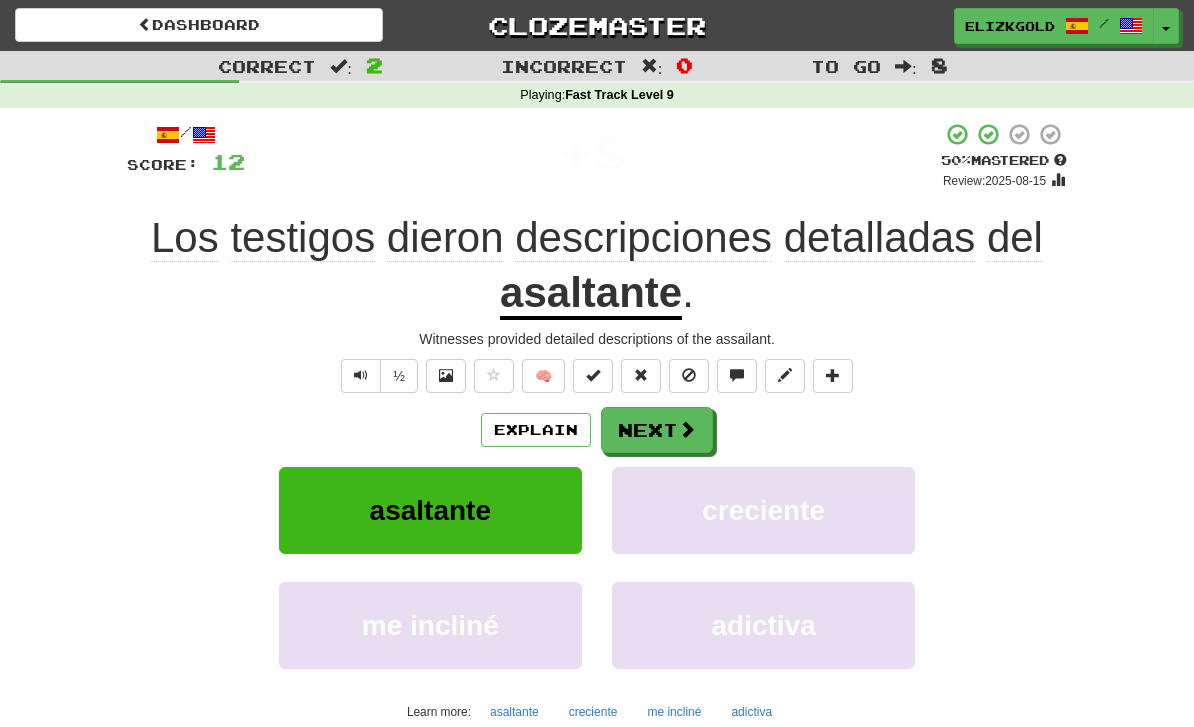click on "Next" at bounding box center [657, 430] 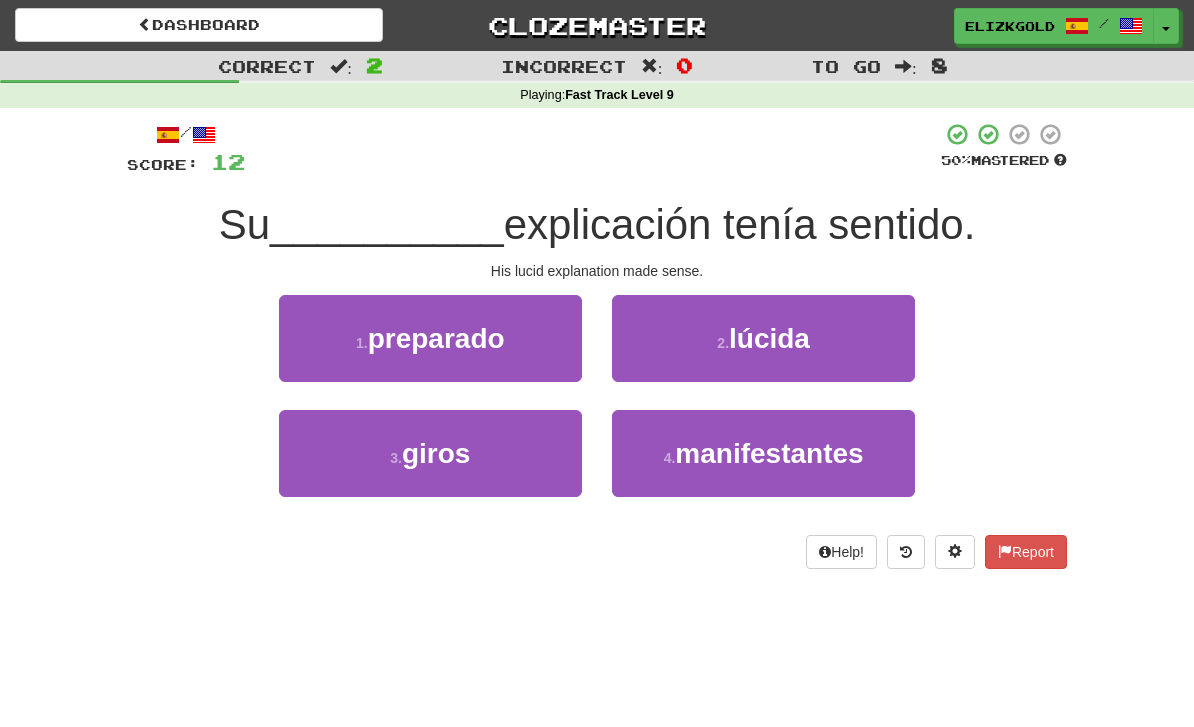 click on "2 .  lúcida" at bounding box center [763, 338] 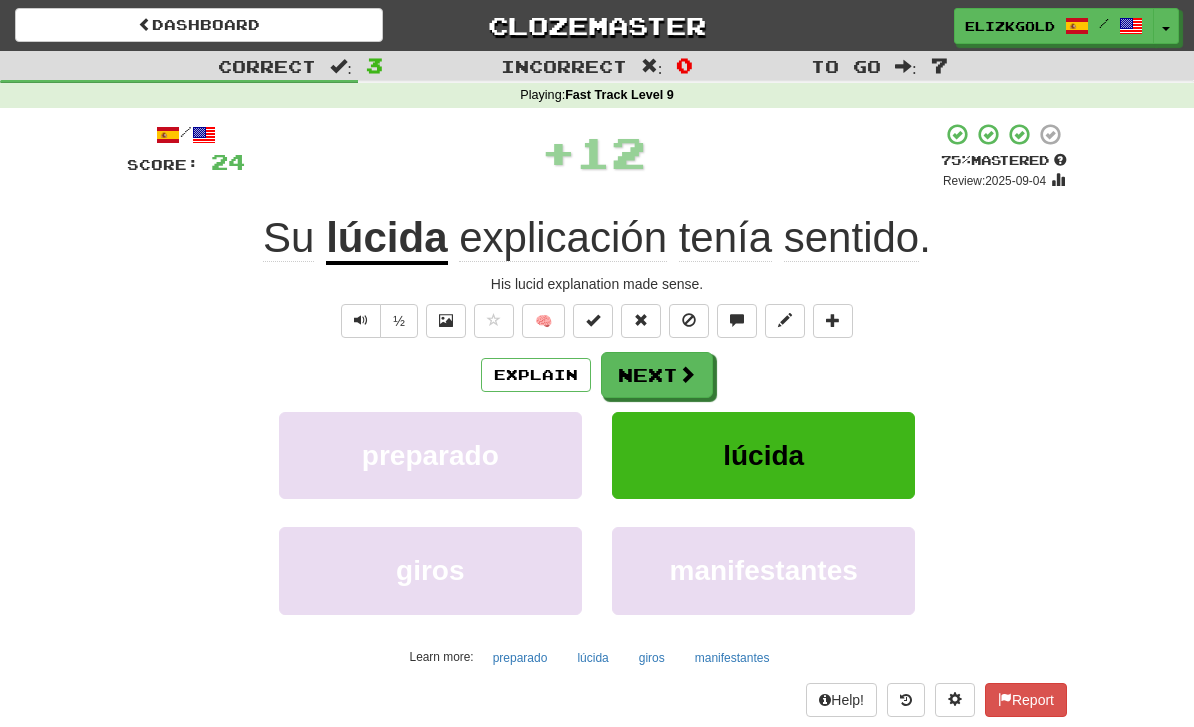 click on "Next" at bounding box center [657, 375] 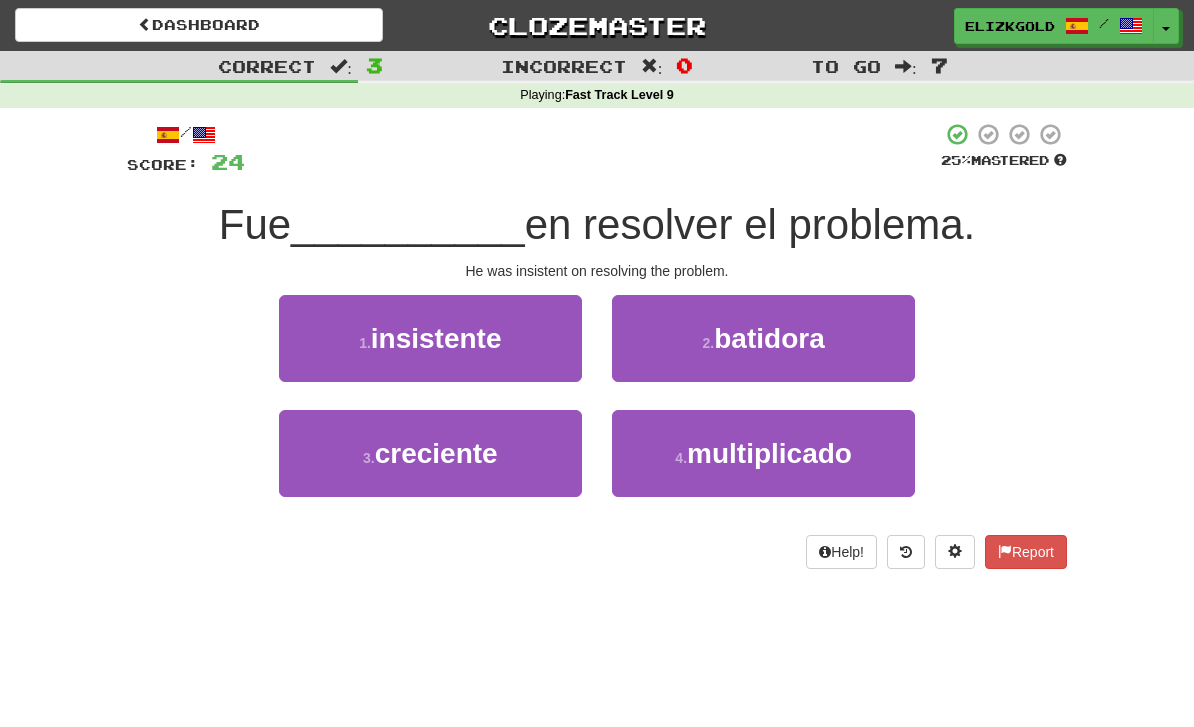 click on "1 .  insistente" at bounding box center (430, 338) 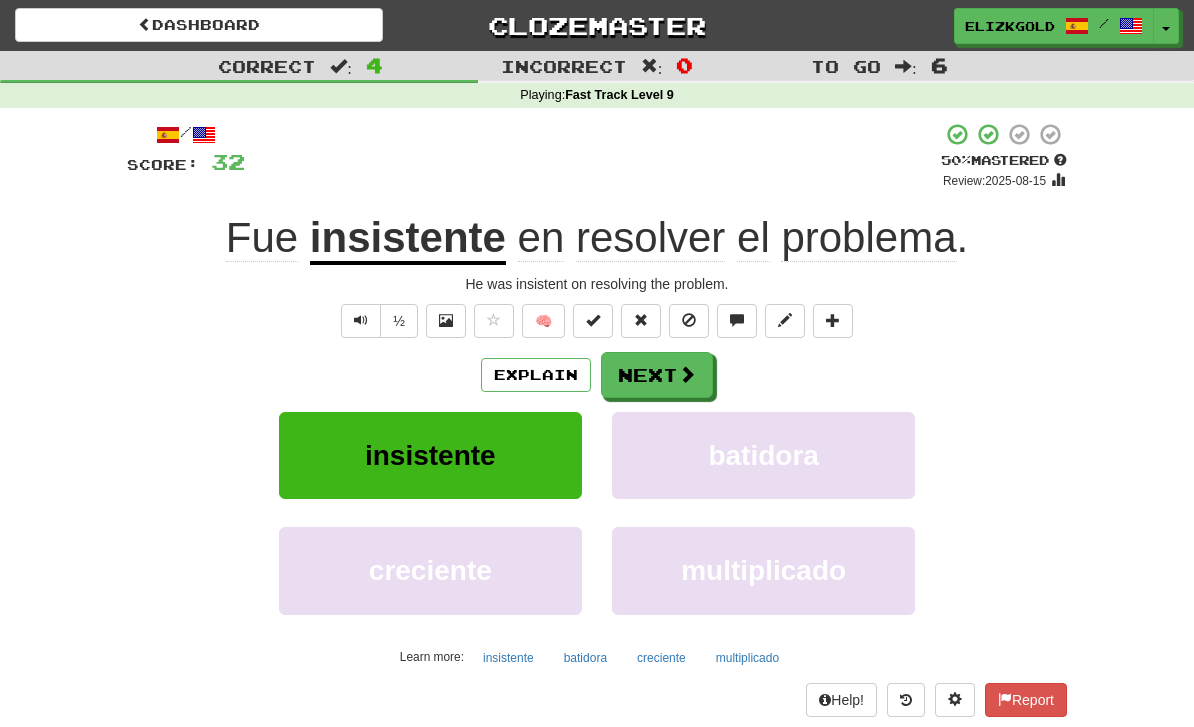 click on "Next" at bounding box center (657, 375) 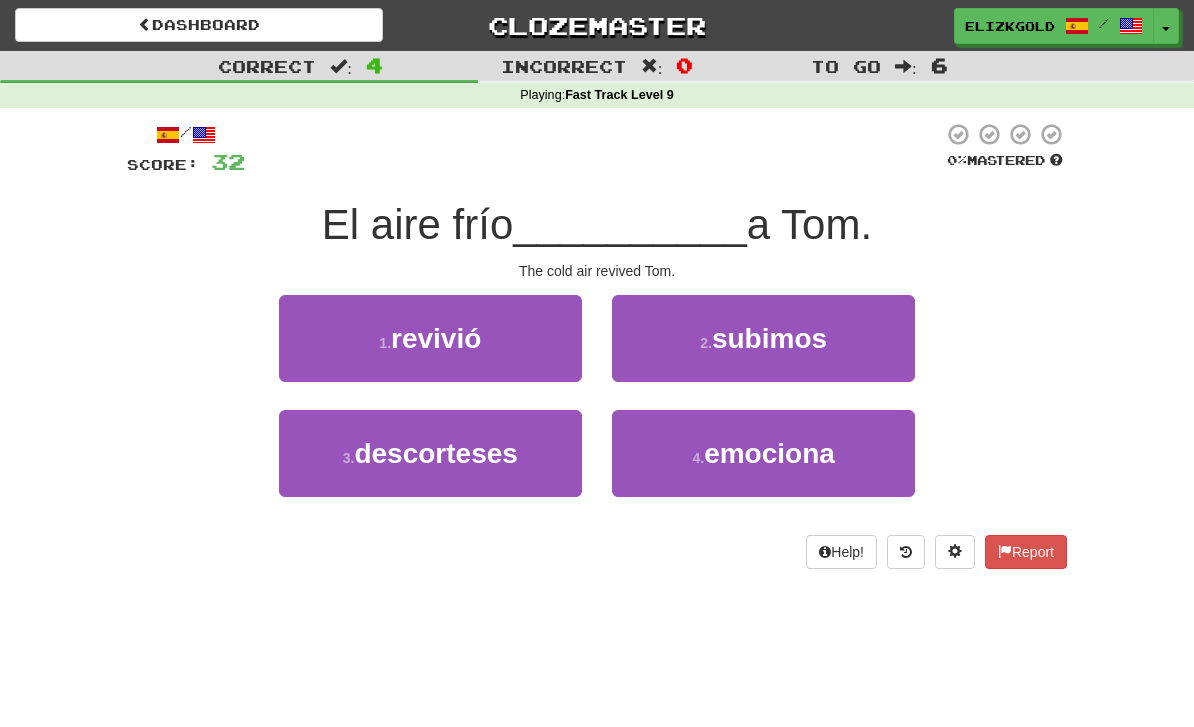 click on "1 .  revivió" at bounding box center (430, 338) 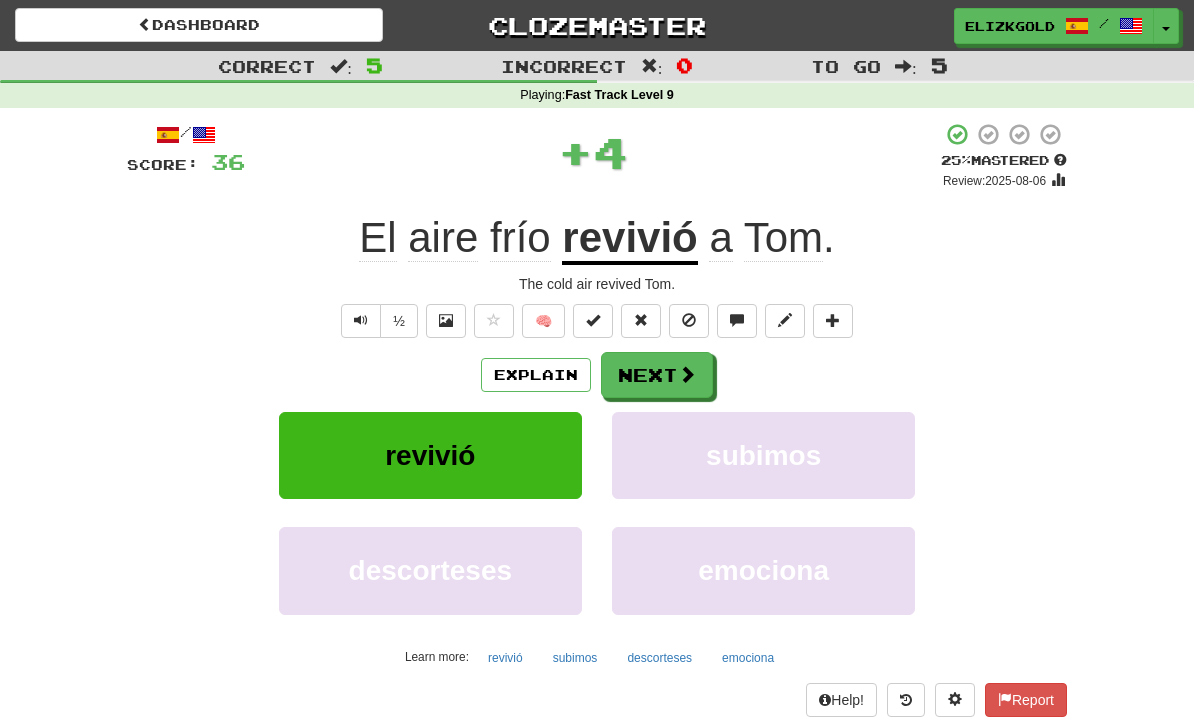 click at bounding box center [687, 374] 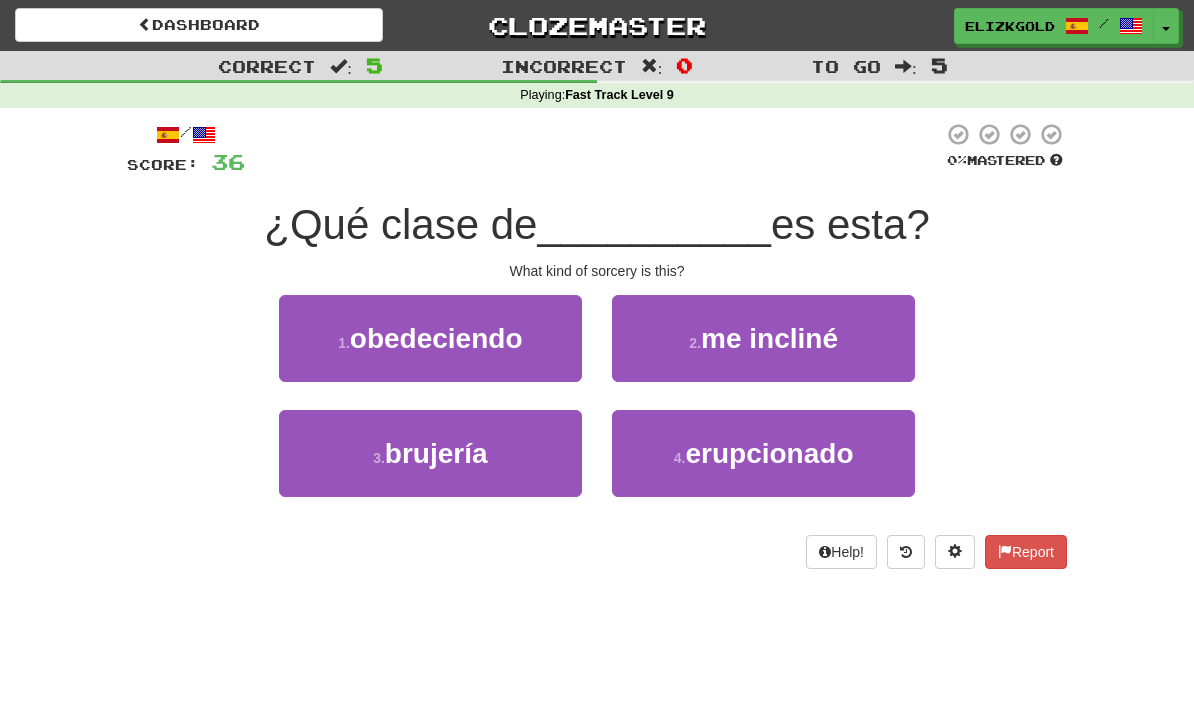 click on "3 .  brujería" at bounding box center (430, 453) 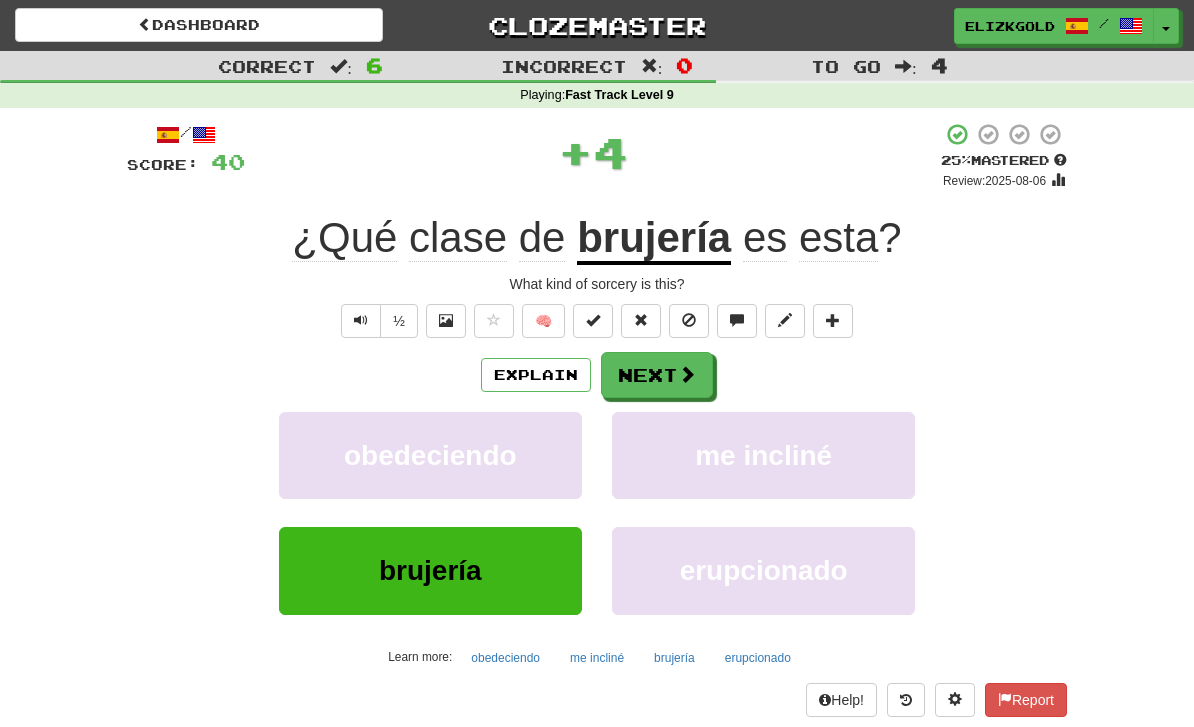 click on "Next" at bounding box center [657, 375] 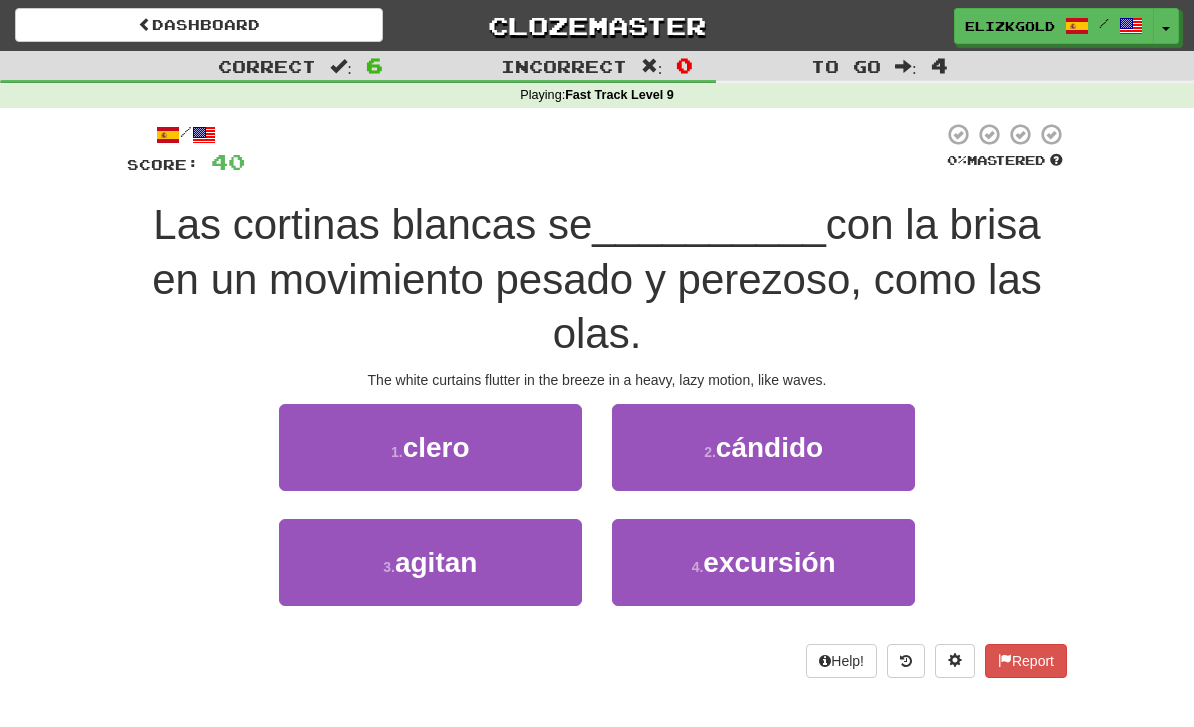 click on "3 .  agitan" at bounding box center (430, 562) 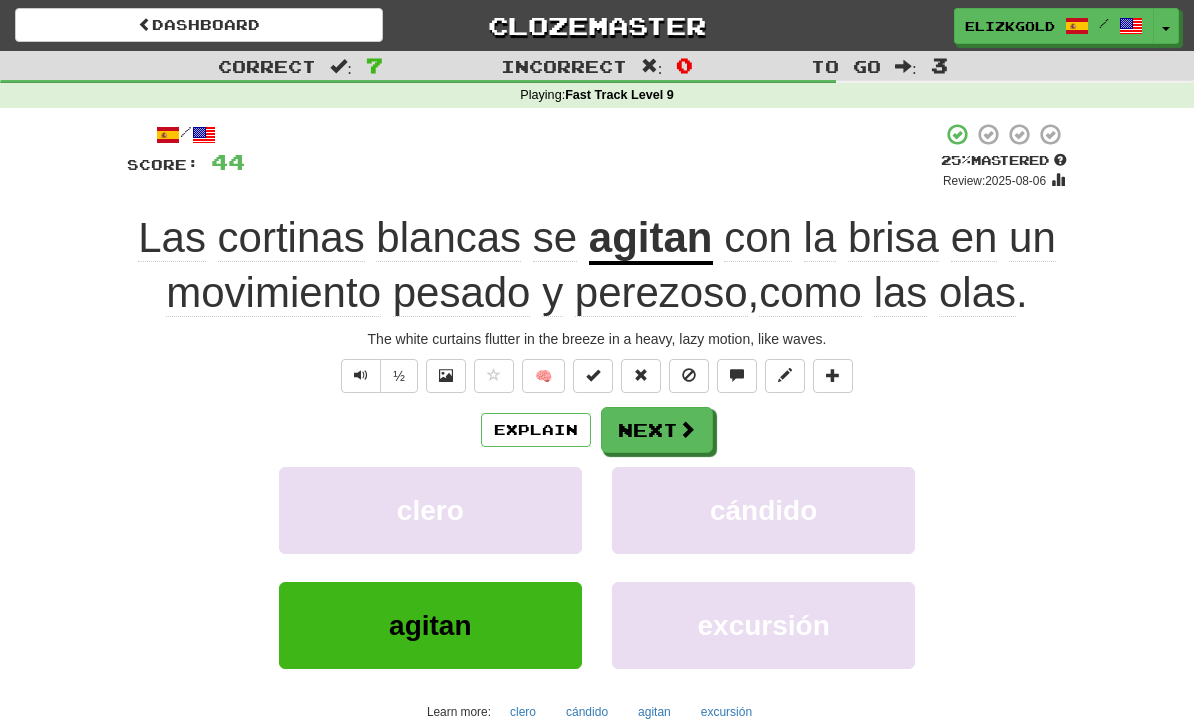 click on "Next" at bounding box center [657, 430] 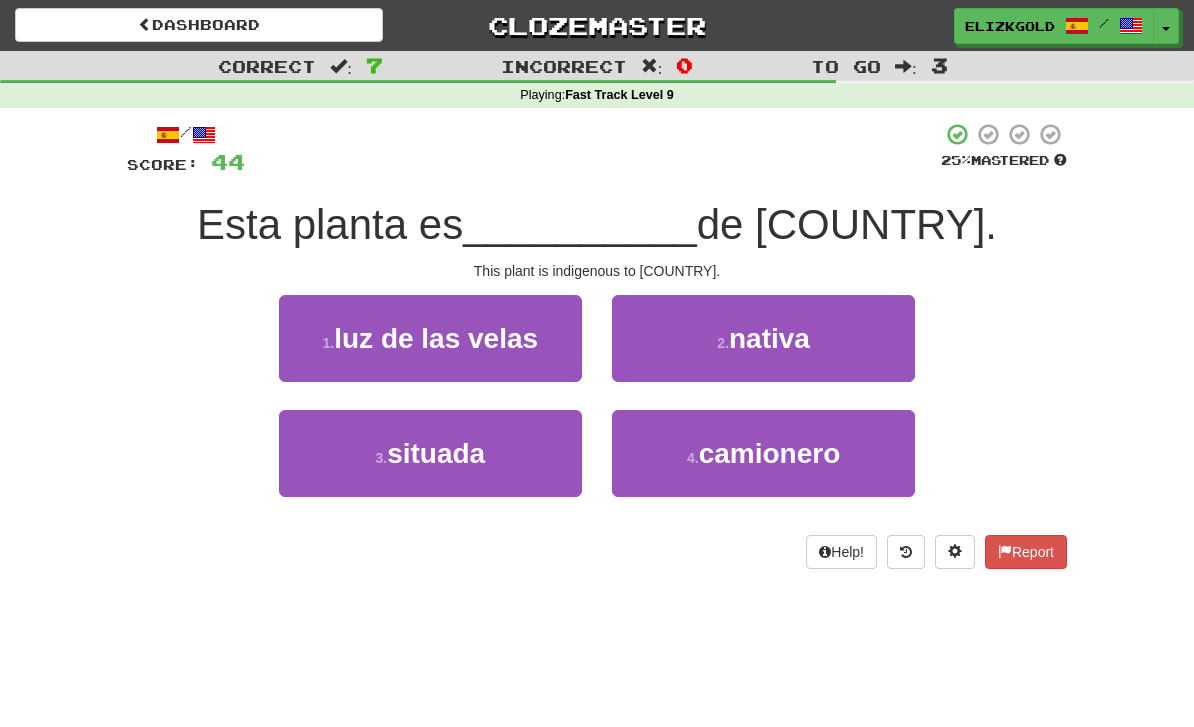 click on "2 .  nativa" at bounding box center [763, 338] 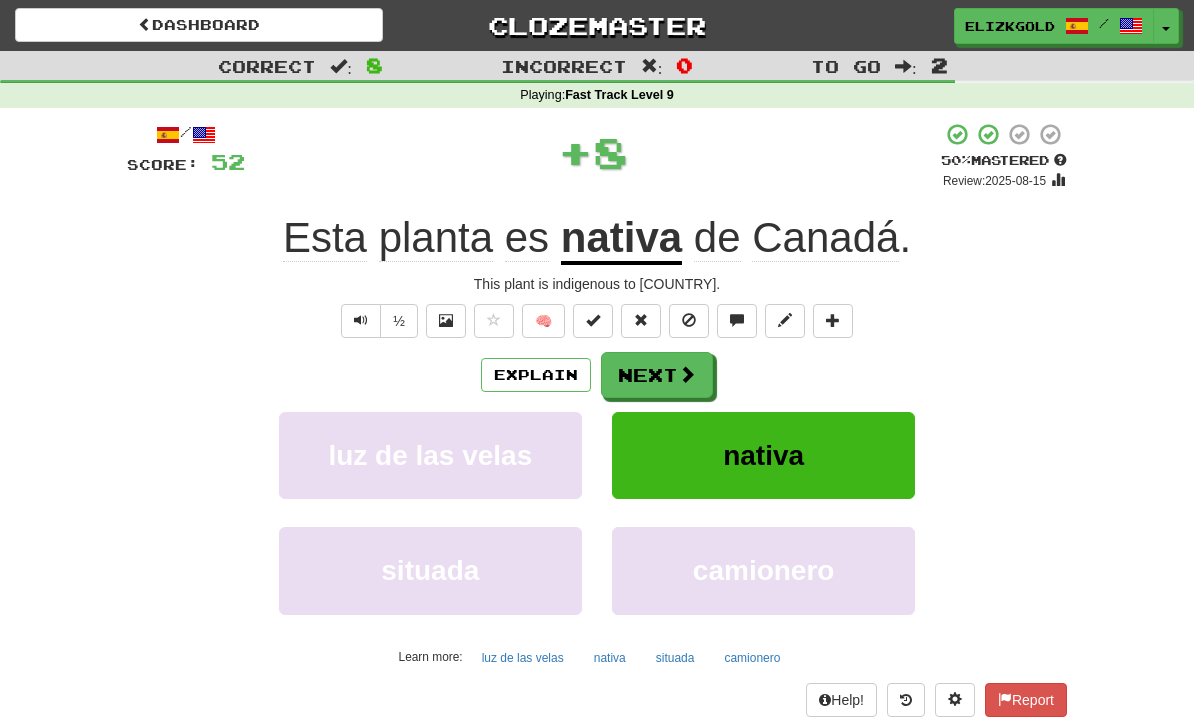 click on "Next" at bounding box center [657, 375] 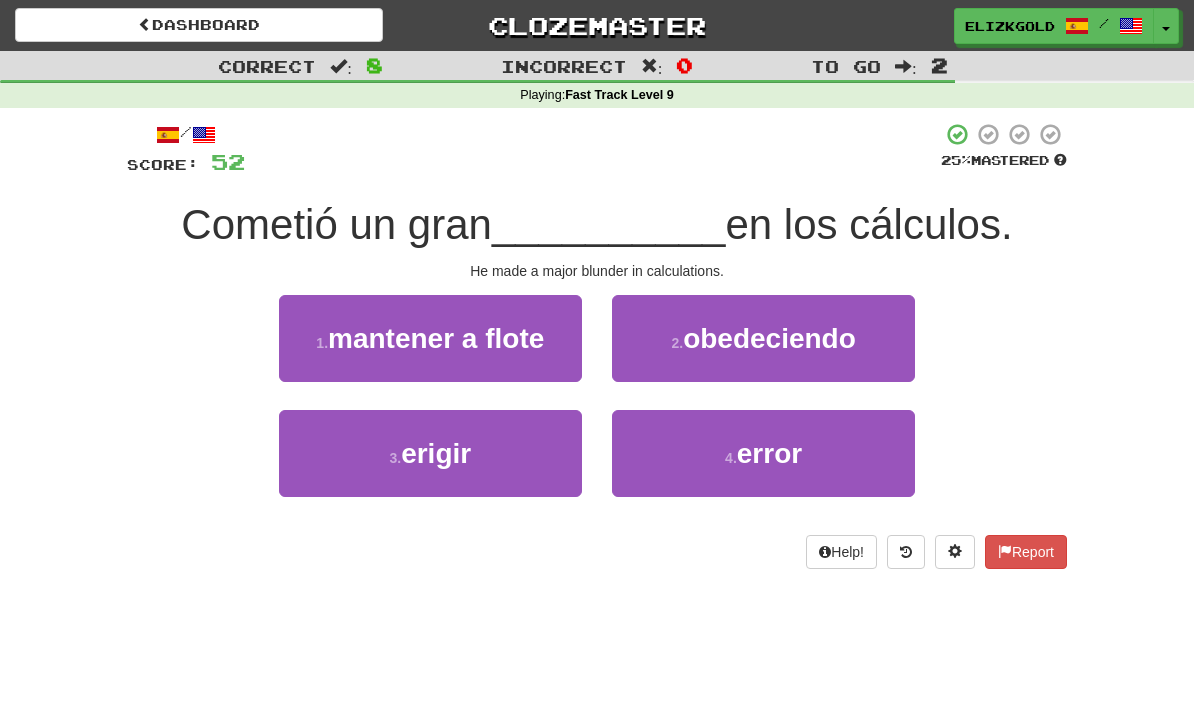 click on "3 .  erigir" at bounding box center [430, 453] 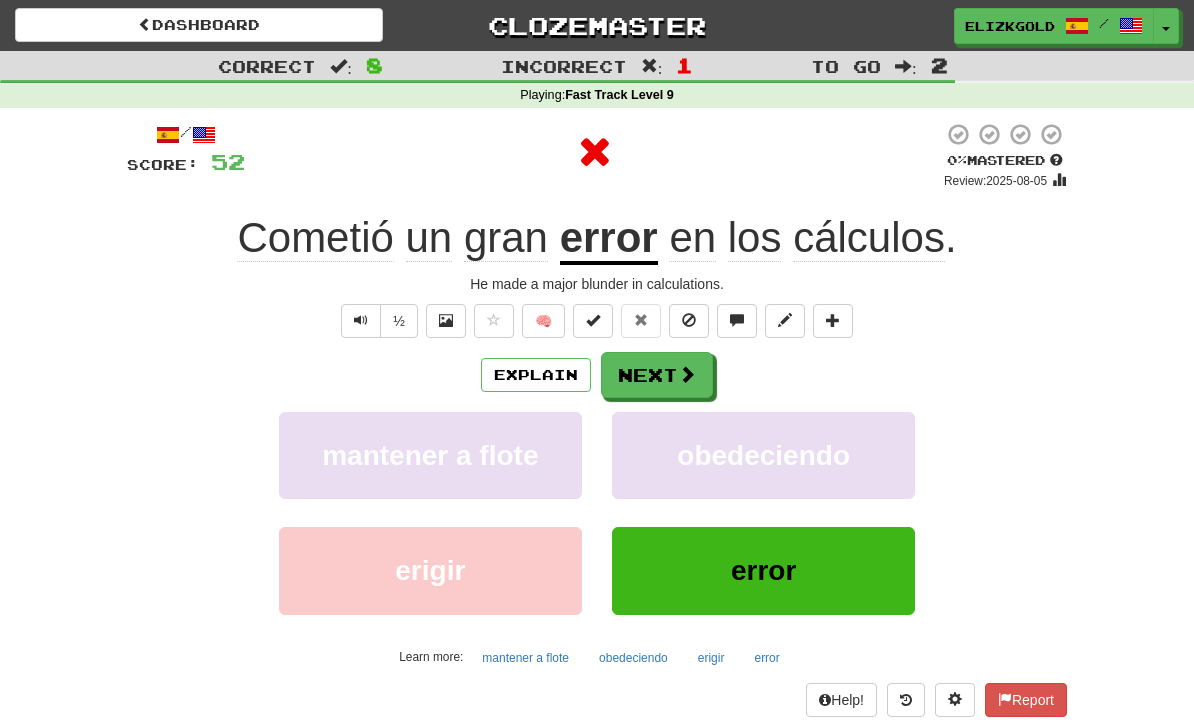 click on "Next" at bounding box center (657, 375) 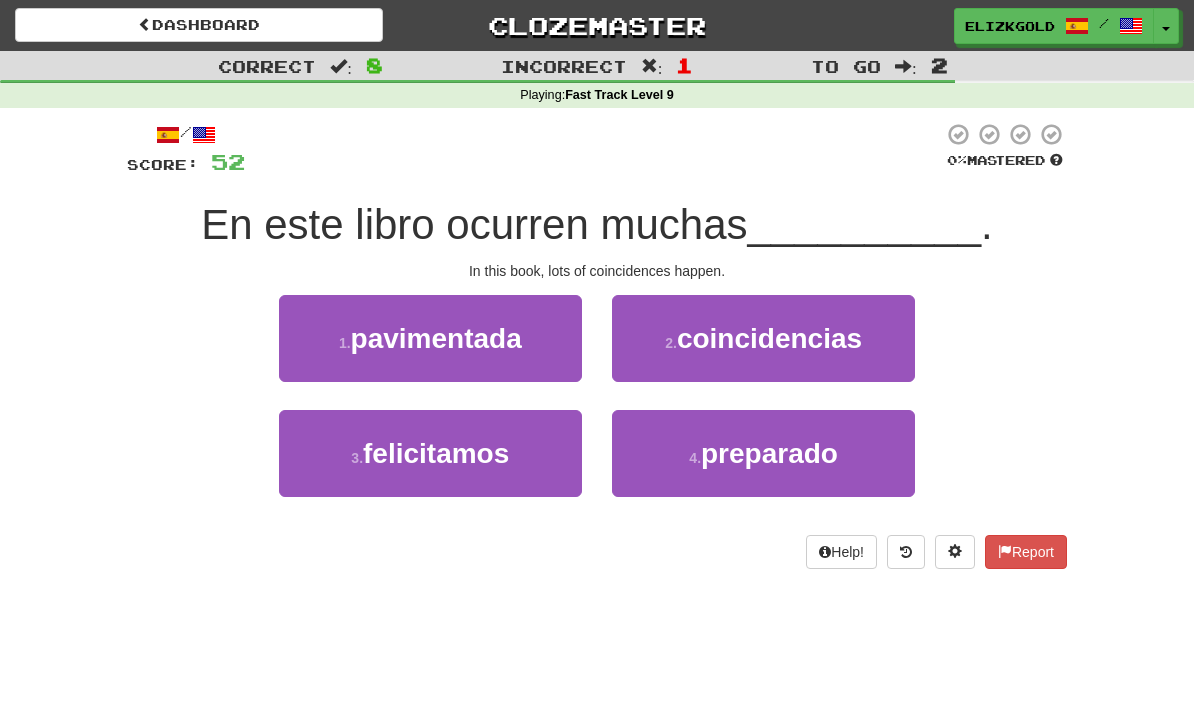click on "2 .  coincidencias" at bounding box center (763, 338) 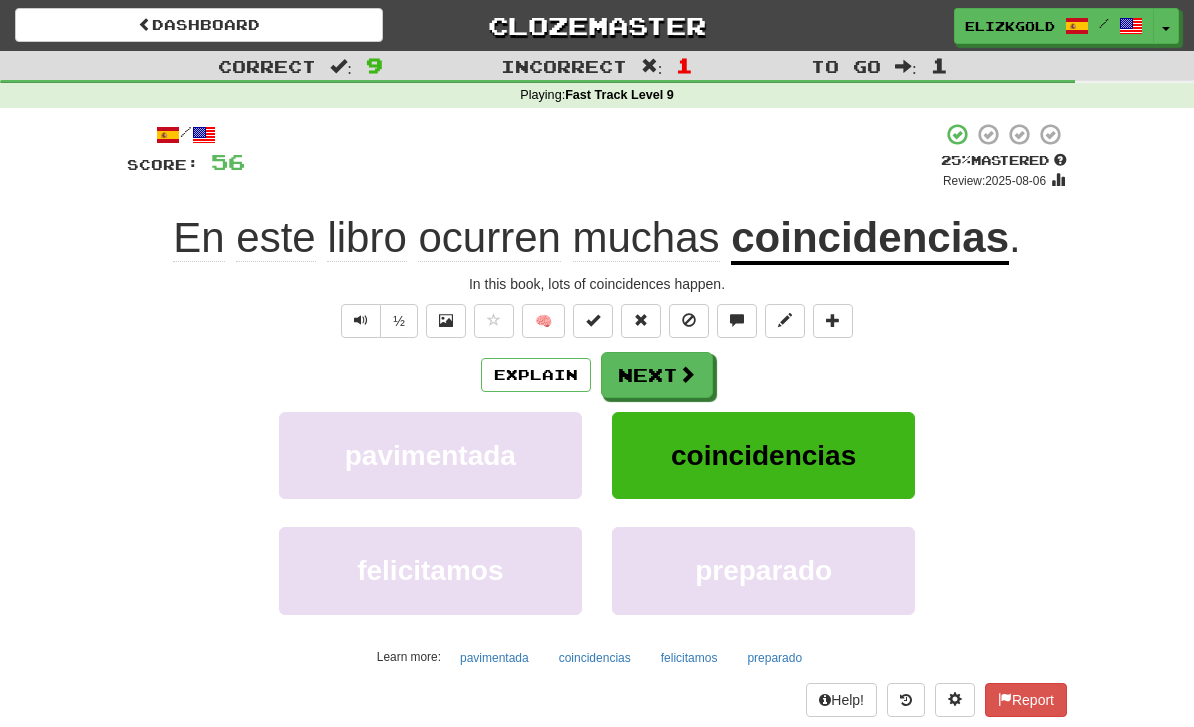 click on "Next" at bounding box center (657, 375) 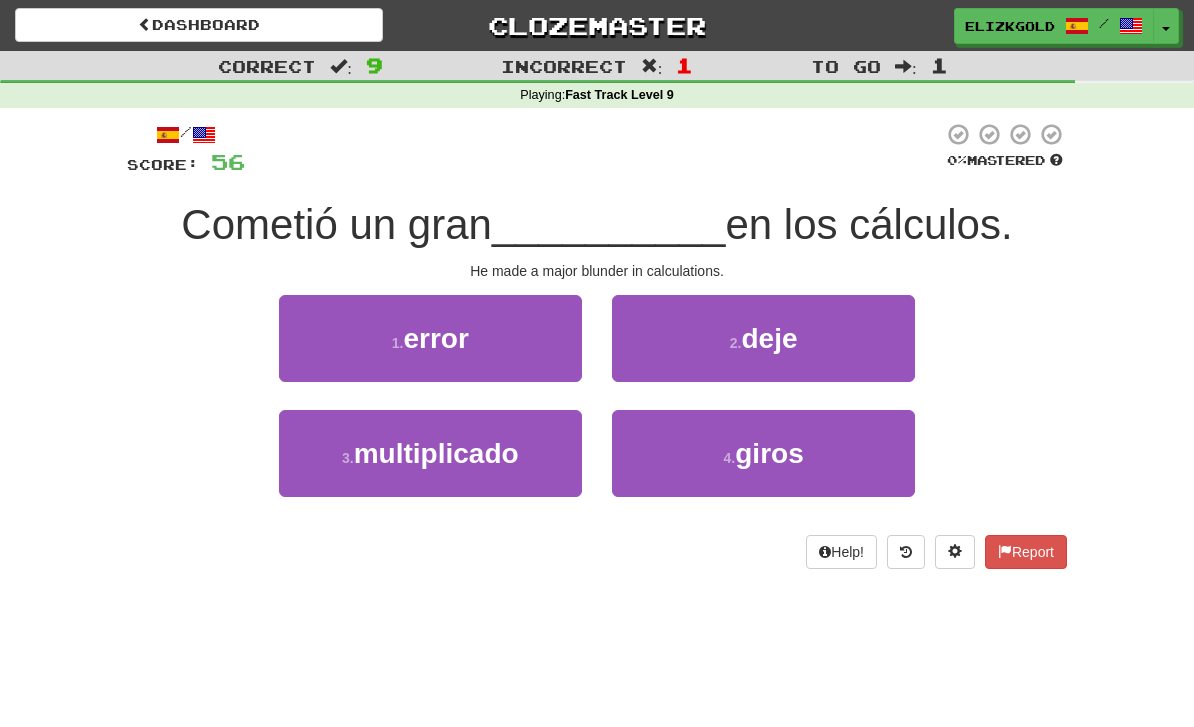 click on "1 .  error" at bounding box center [430, 338] 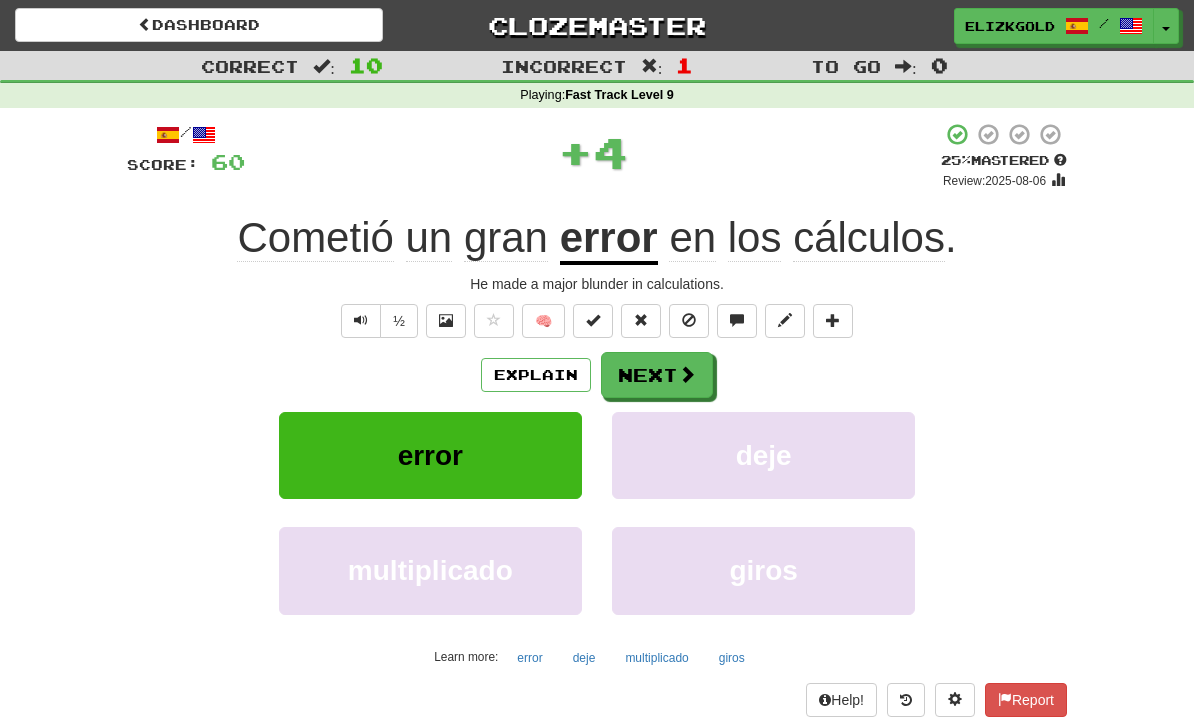 click on "Next" at bounding box center [657, 375] 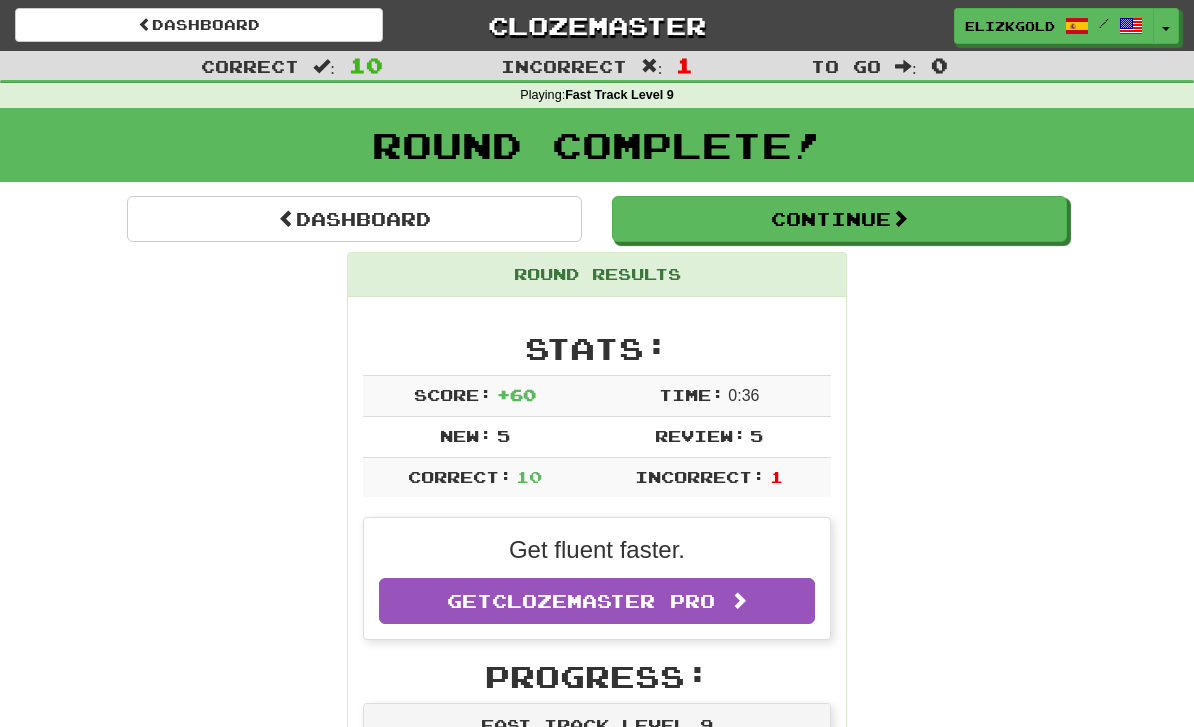 click on "Continue" at bounding box center (839, 219) 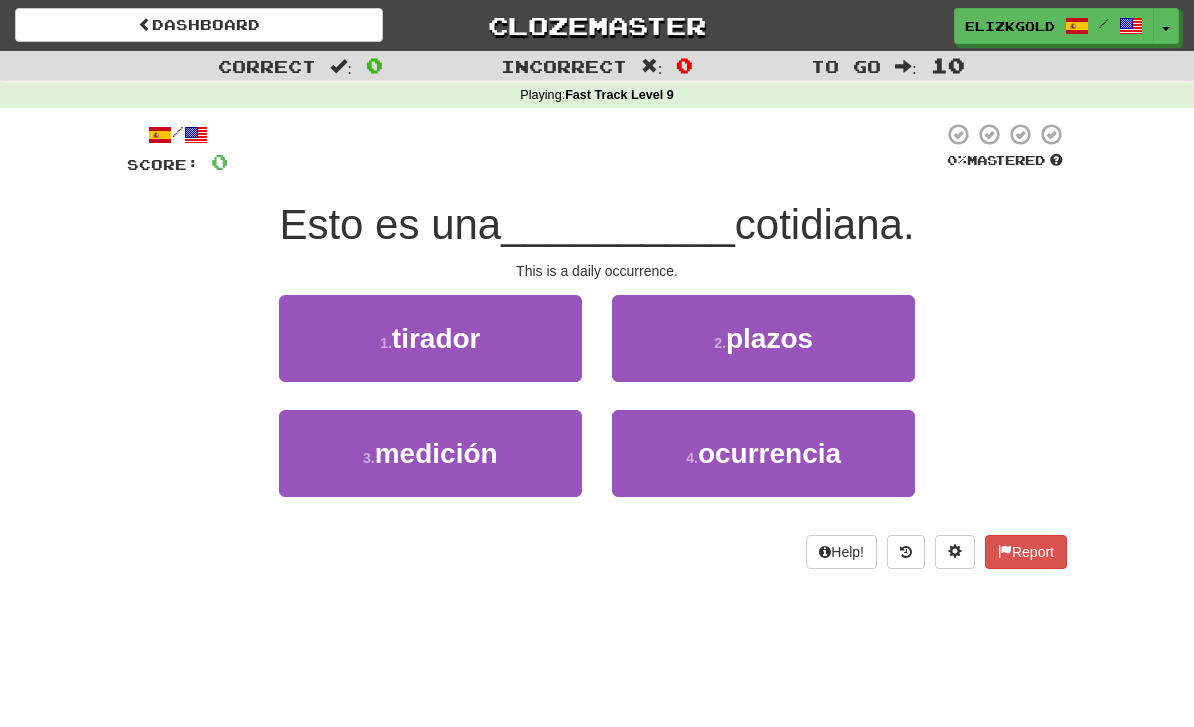 click on "4 .  ocurrencia" at bounding box center (763, 453) 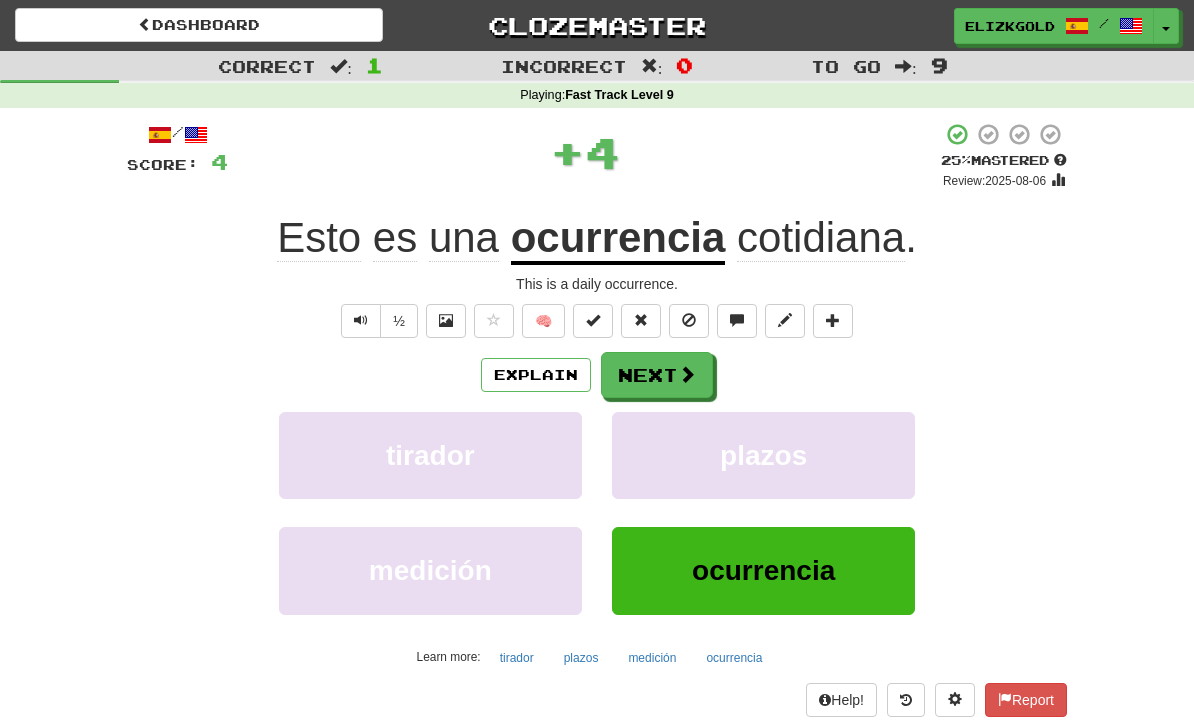 click on "Next" at bounding box center [657, 375] 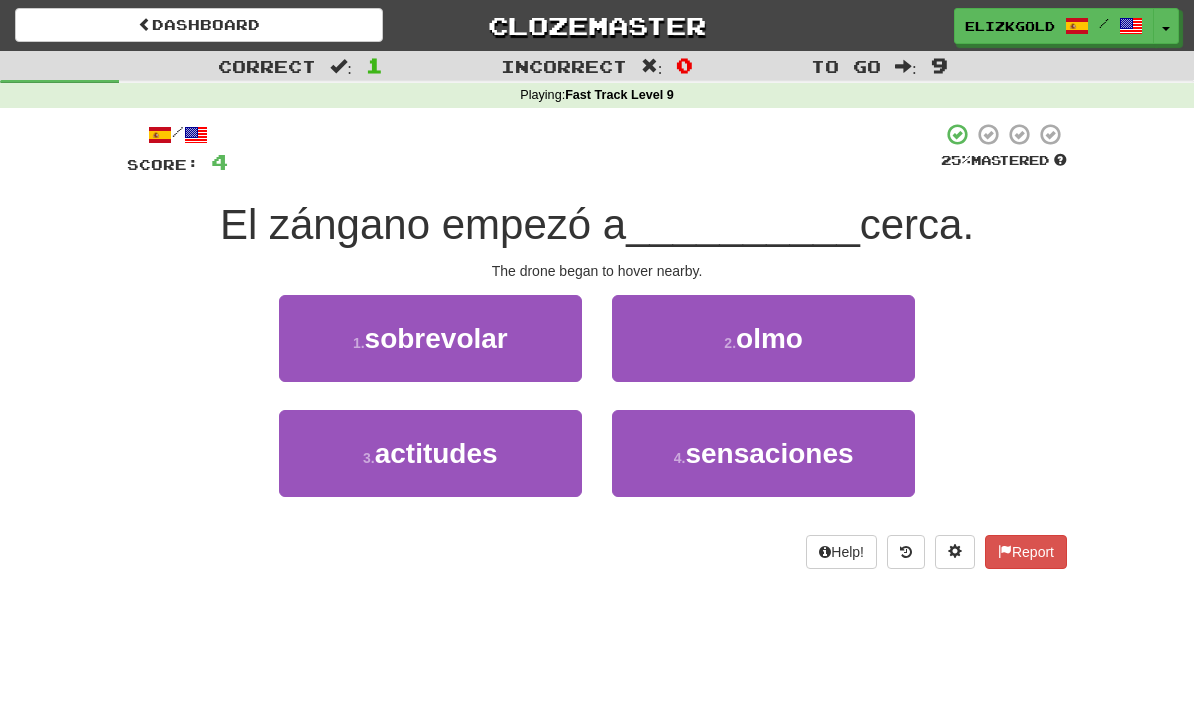 click on "1 .  sobrevolar" at bounding box center (430, 338) 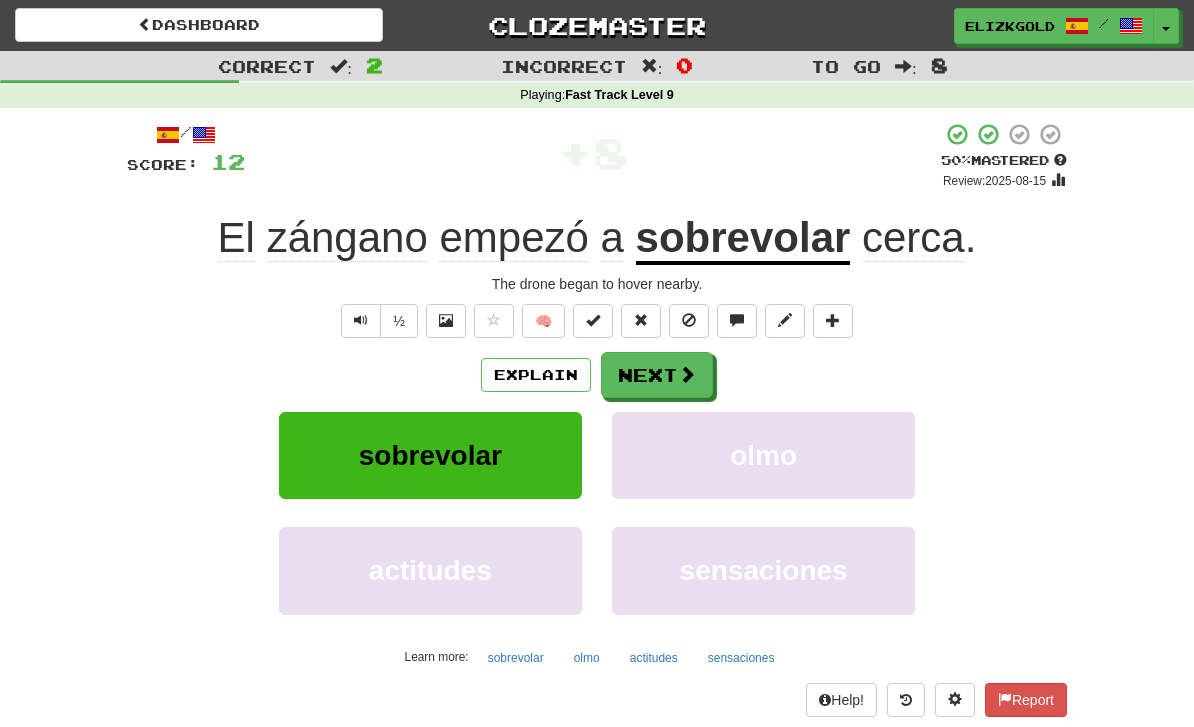 click on "Next" at bounding box center (657, 375) 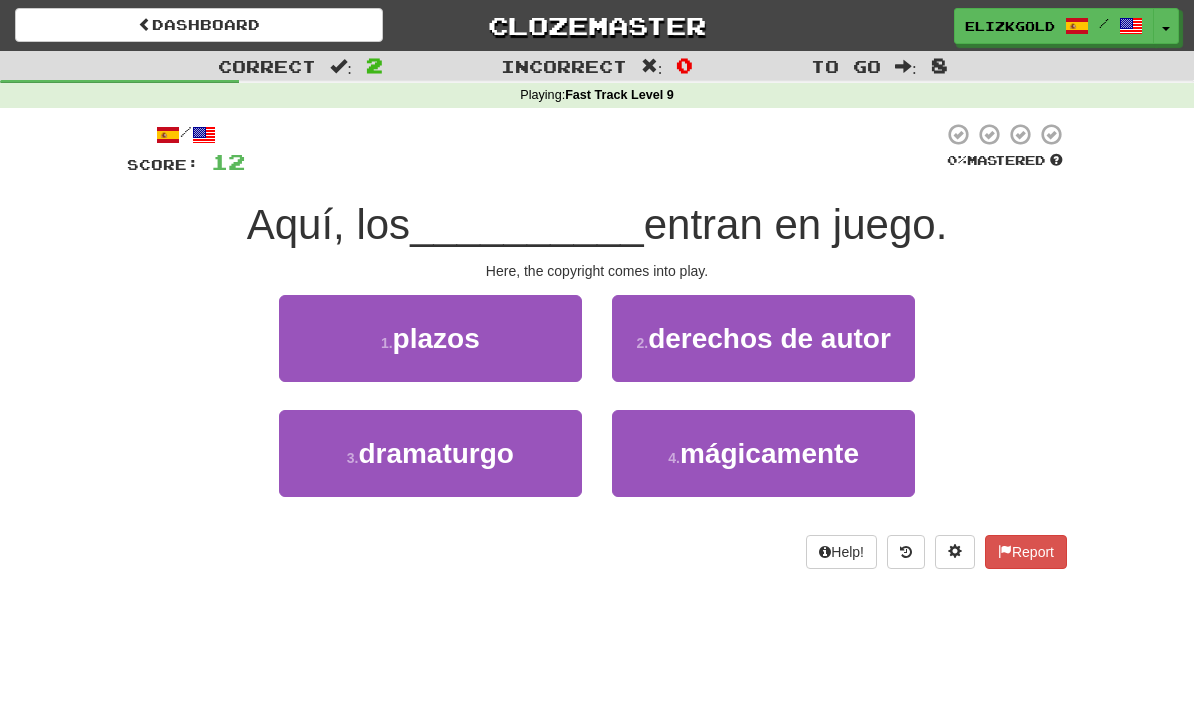 click on "2 .  derechos de autor" at bounding box center (763, 338) 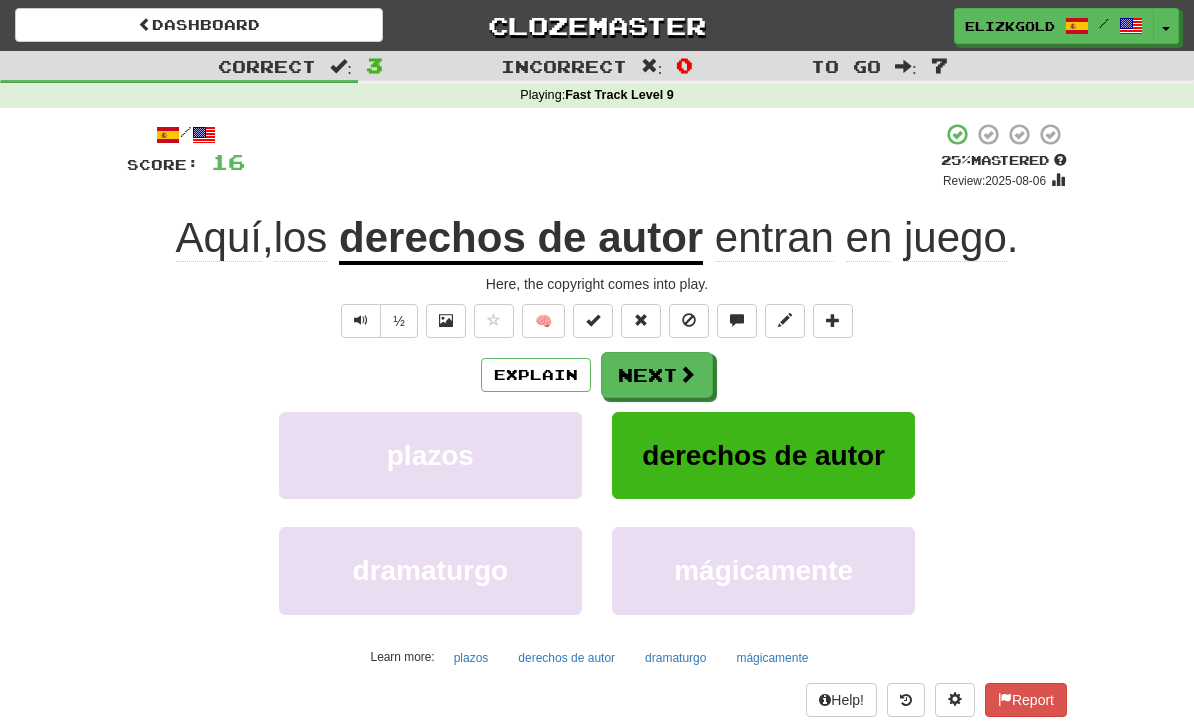 click at bounding box center (687, 374) 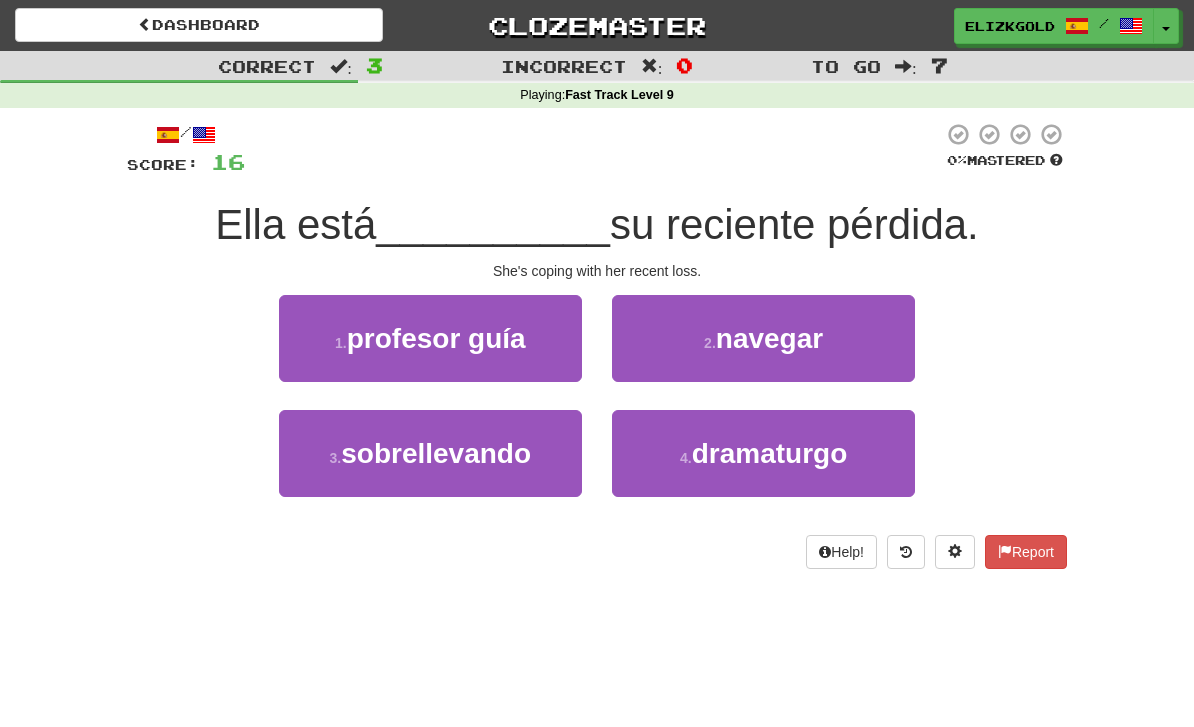 click on "3 .  sobrellevando" at bounding box center (430, 453) 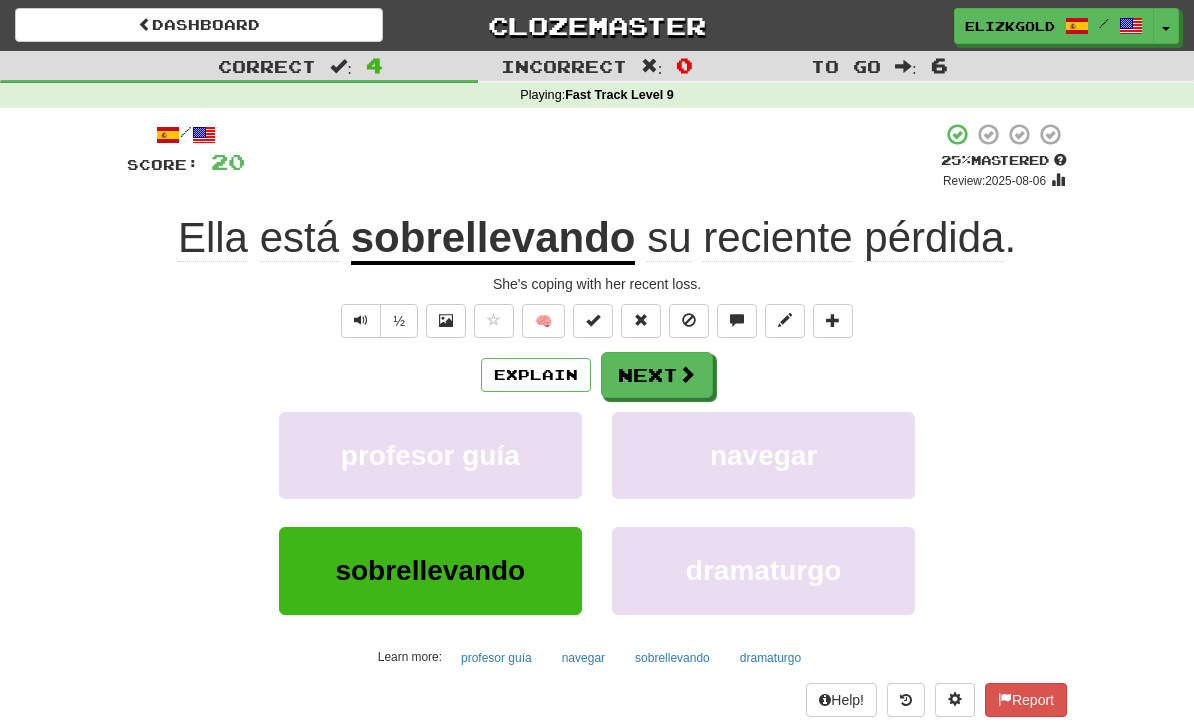 click on "Next" at bounding box center (657, 375) 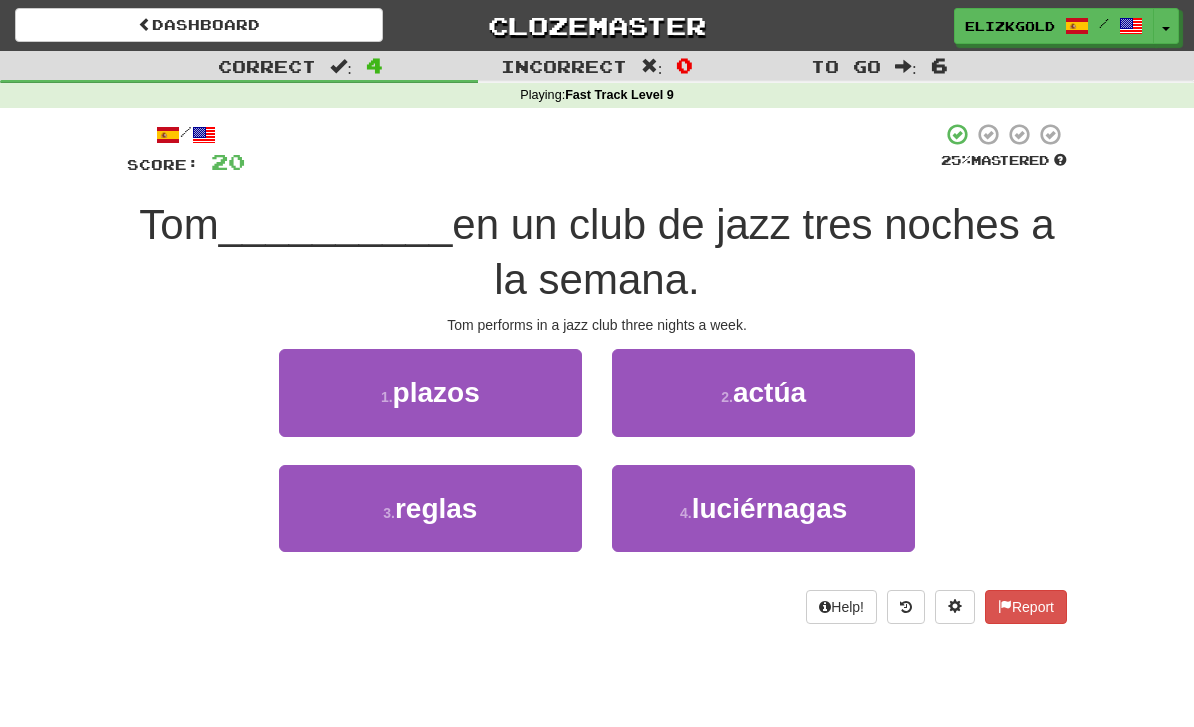 click on "2 .  actúa" at bounding box center [763, 392] 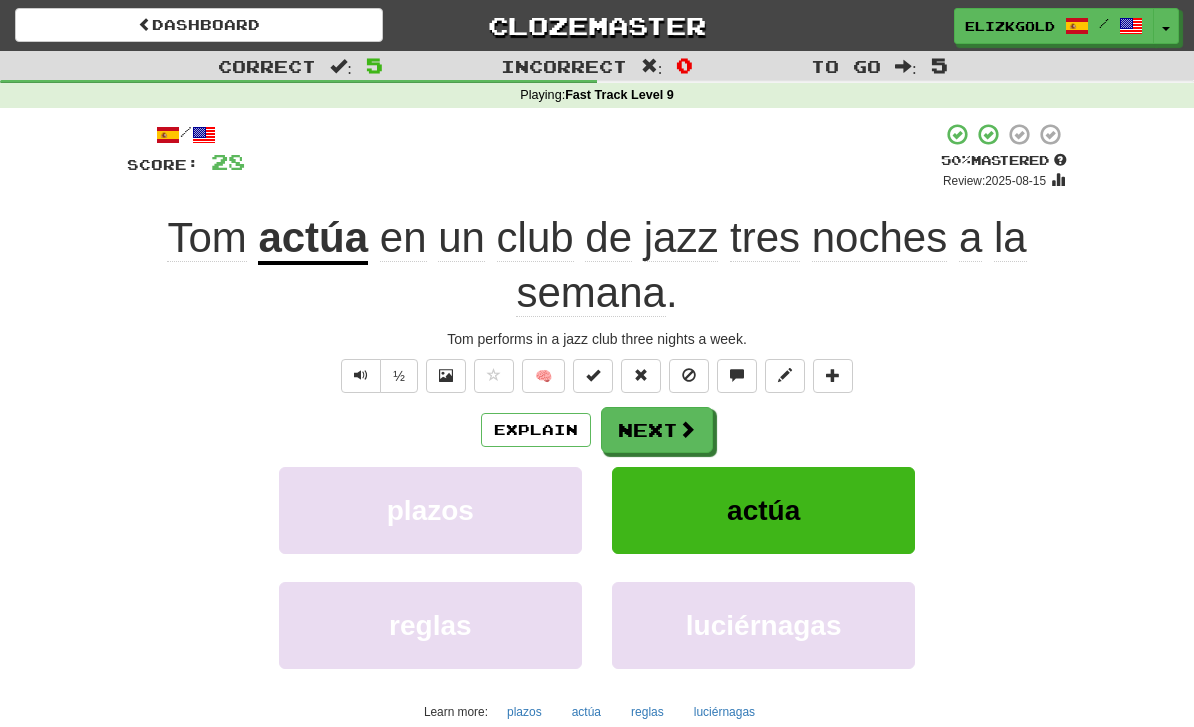 click at bounding box center (687, 429) 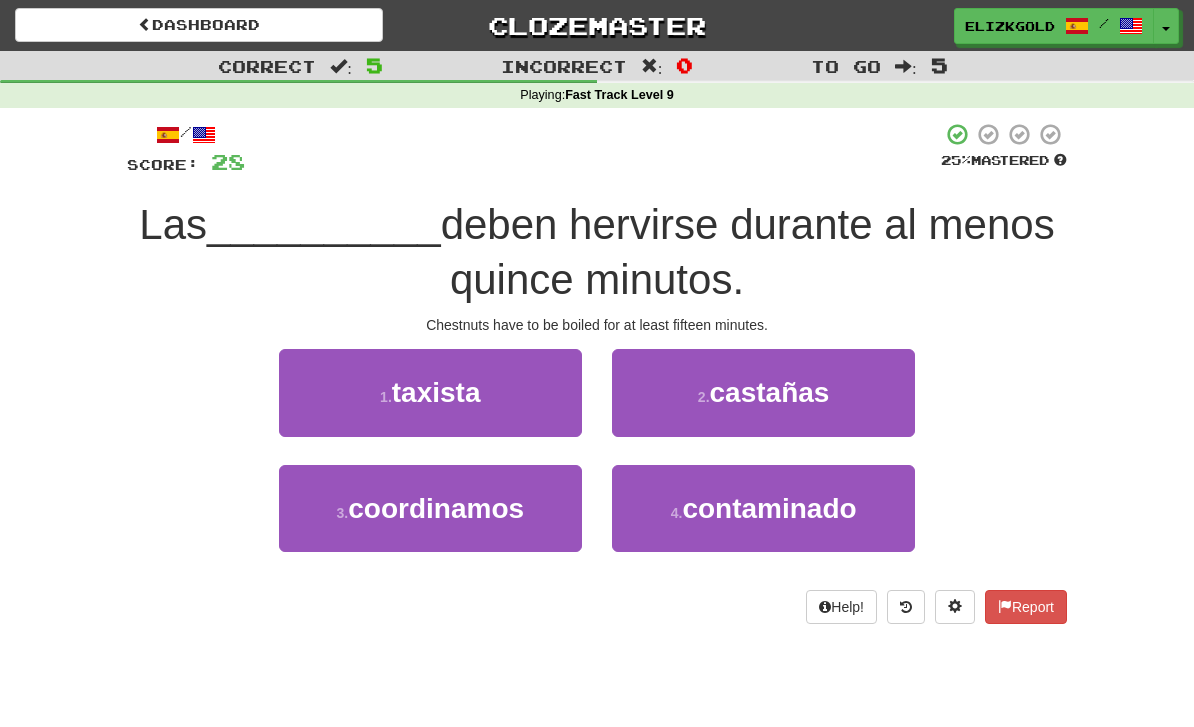 click on "2 .  castañas" at bounding box center (763, 392) 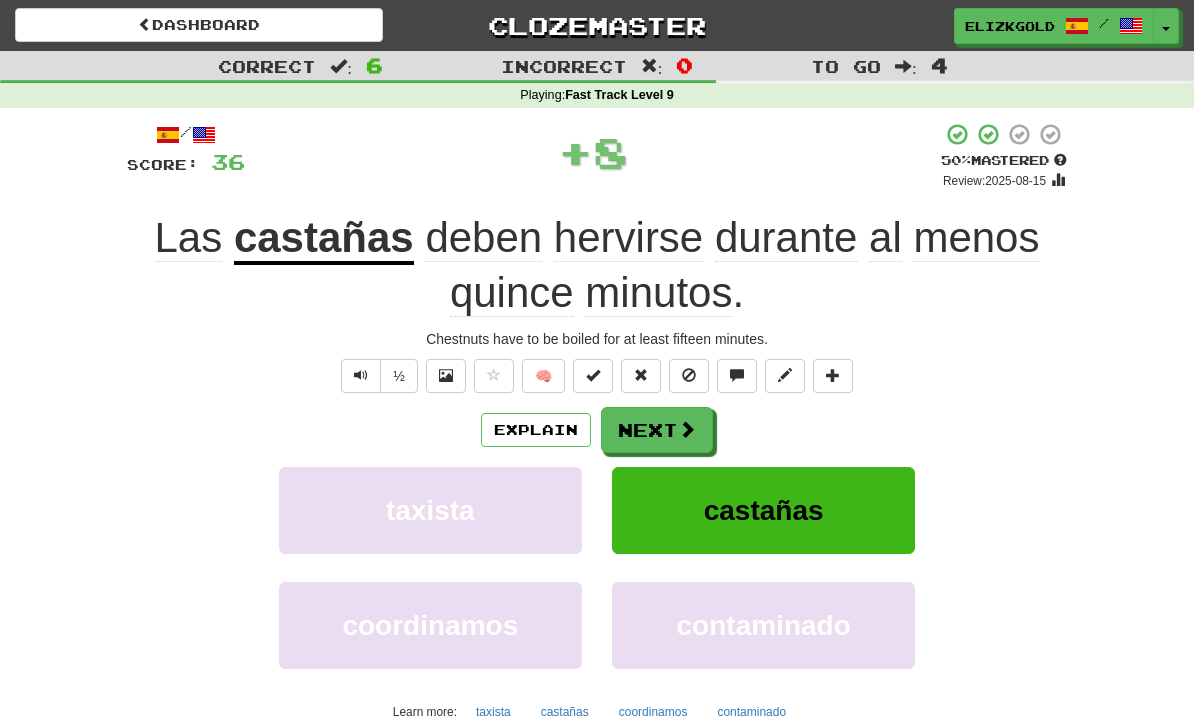 click at bounding box center (687, 429) 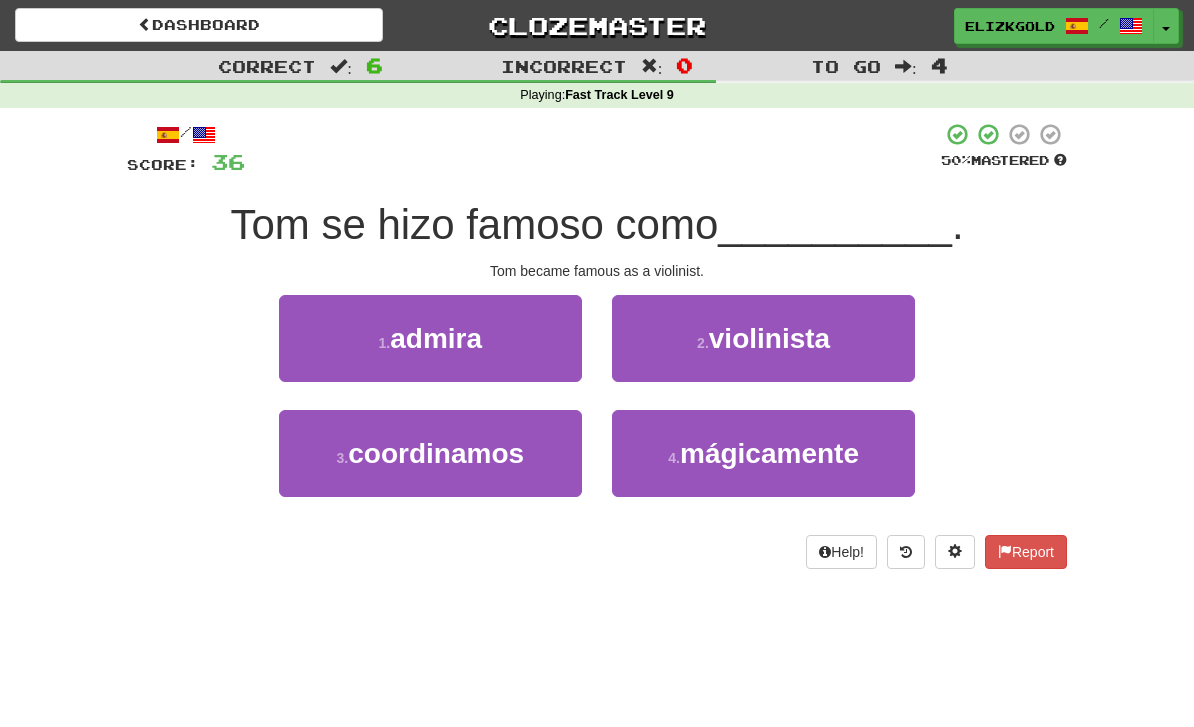 click on "2 .  violinista" at bounding box center (763, 338) 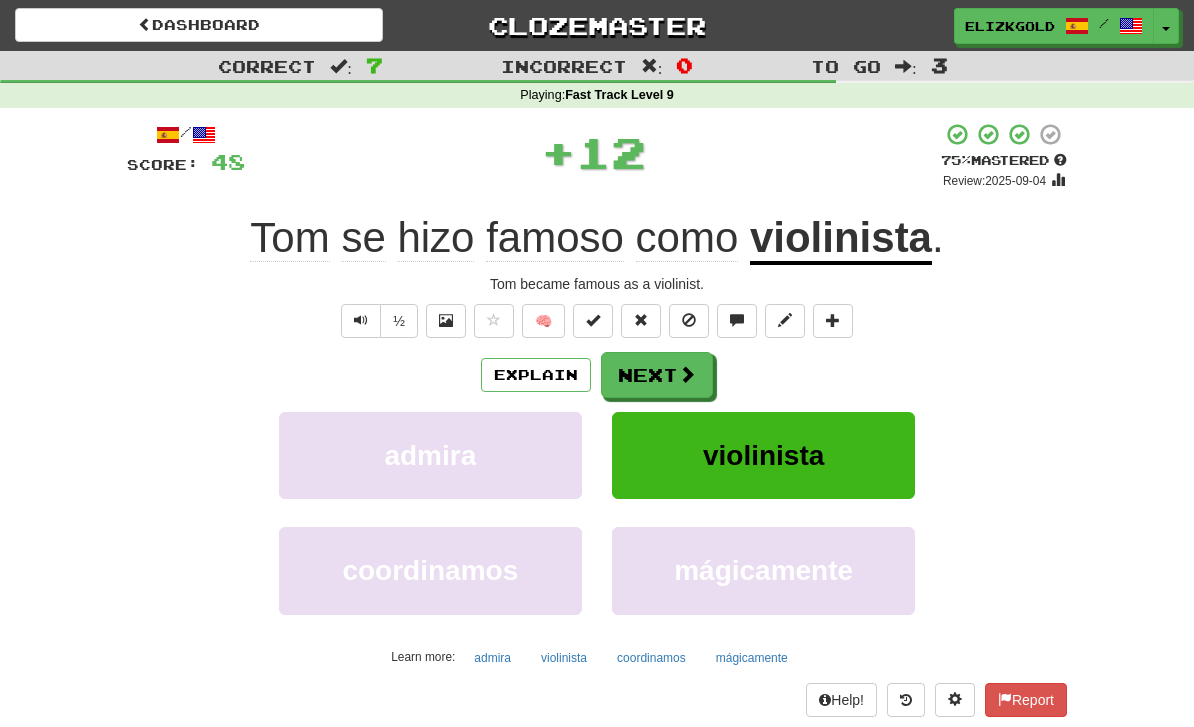 click on "Next" at bounding box center (657, 375) 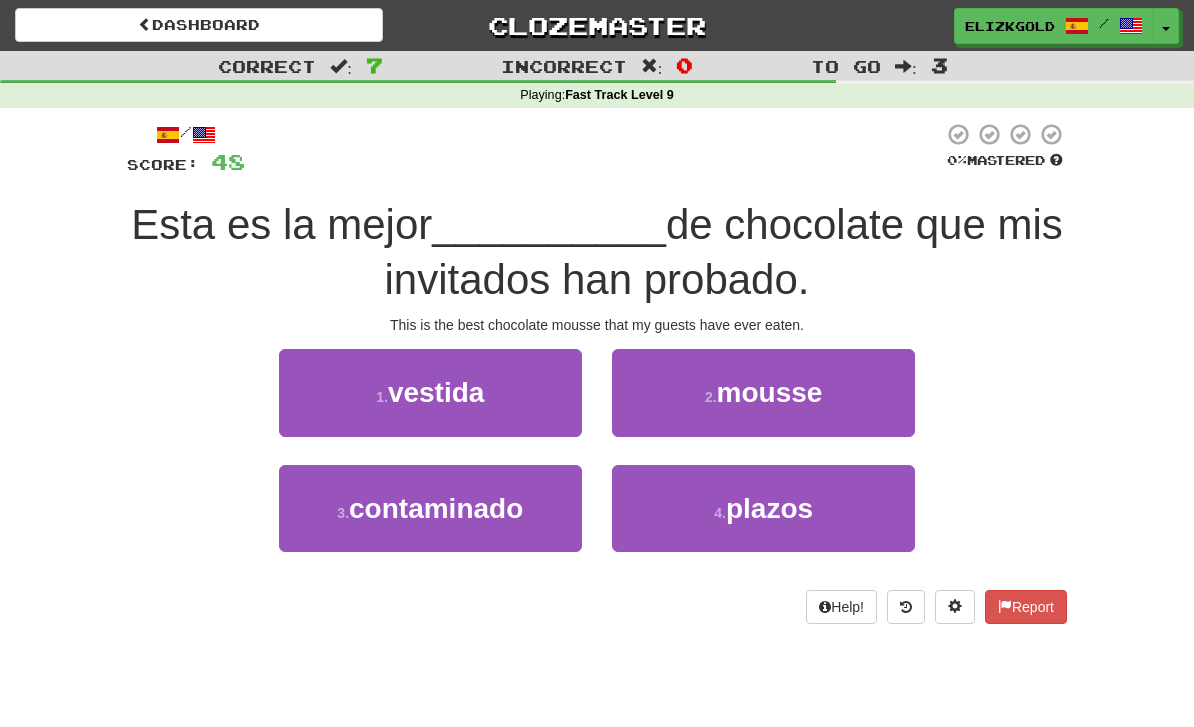 click on "2 .  mousse" at bounding box center [763, 392] 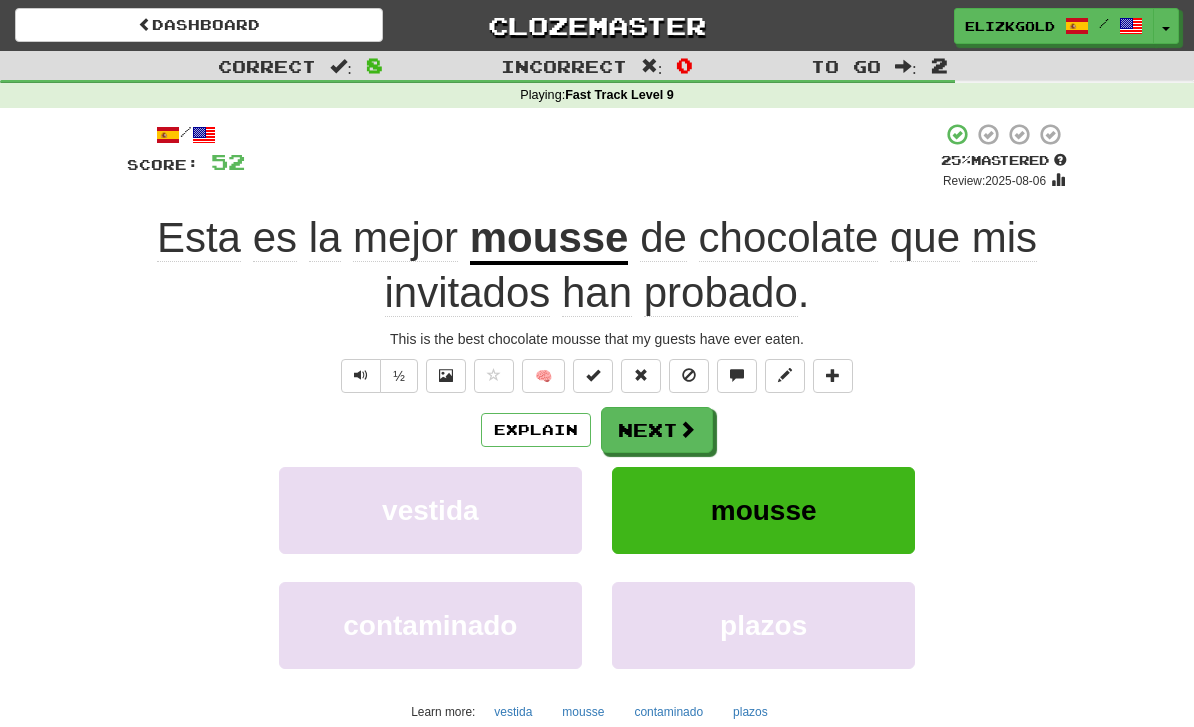click at bounding box center [687, 429] 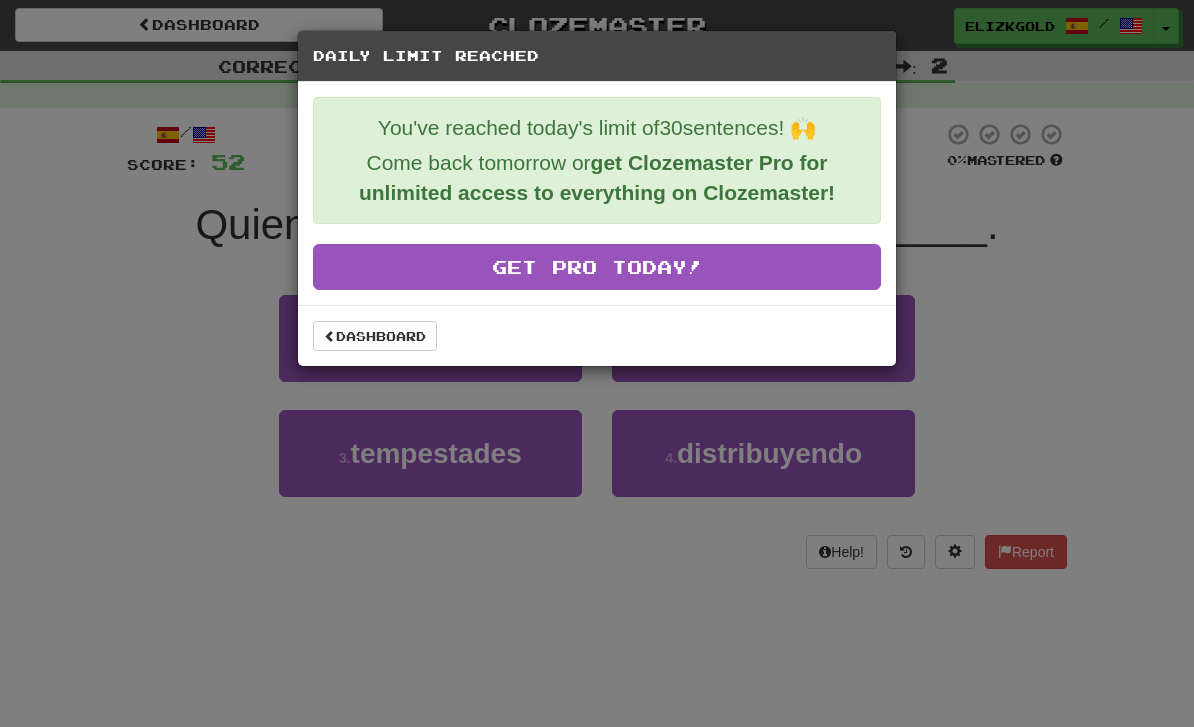 click on "Daily Limit Reached You've reached today's limit of  30  sentences! 🙌  Come back tomorrow or  get Clozemaster Pro for unlimited access to everything on Clozemaster! Get Pro Today! Dashboard" at bounding box center (597, 363) 